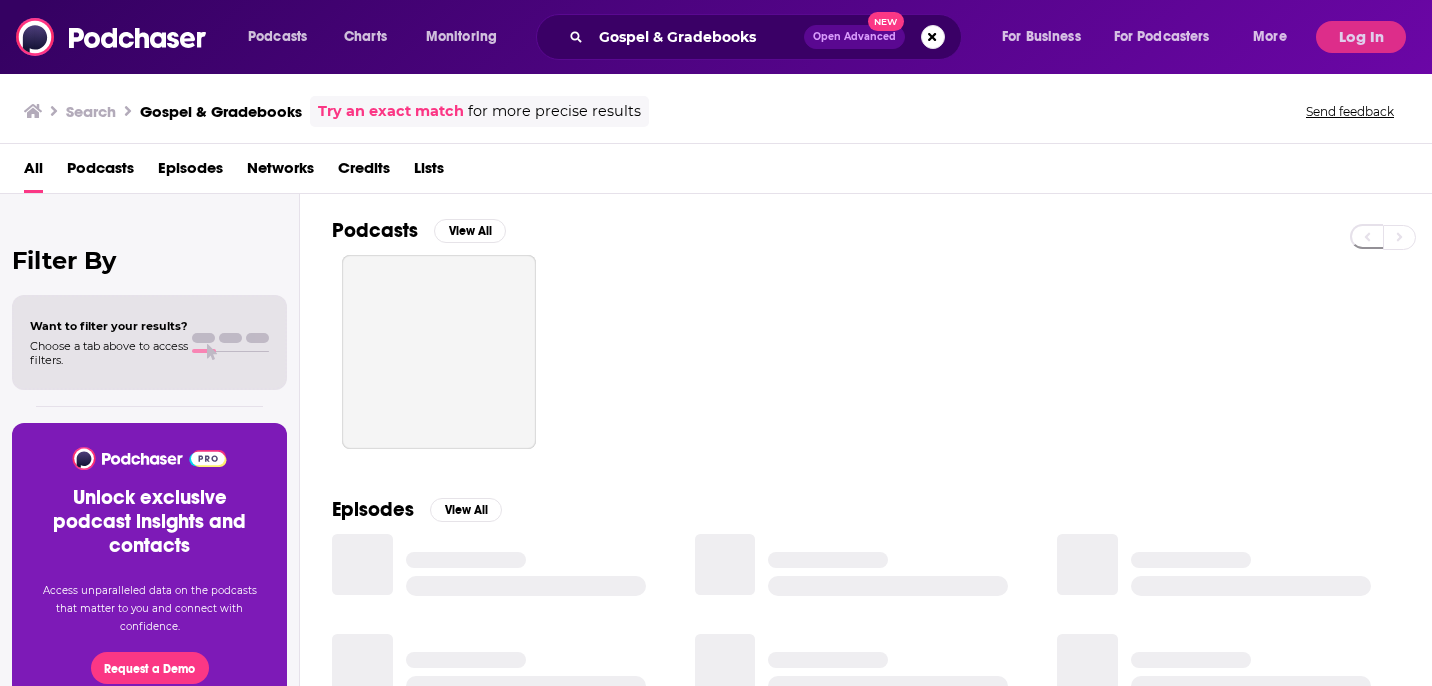 scroll, scrollTop: 0, scrollLeft: 0, axis: both 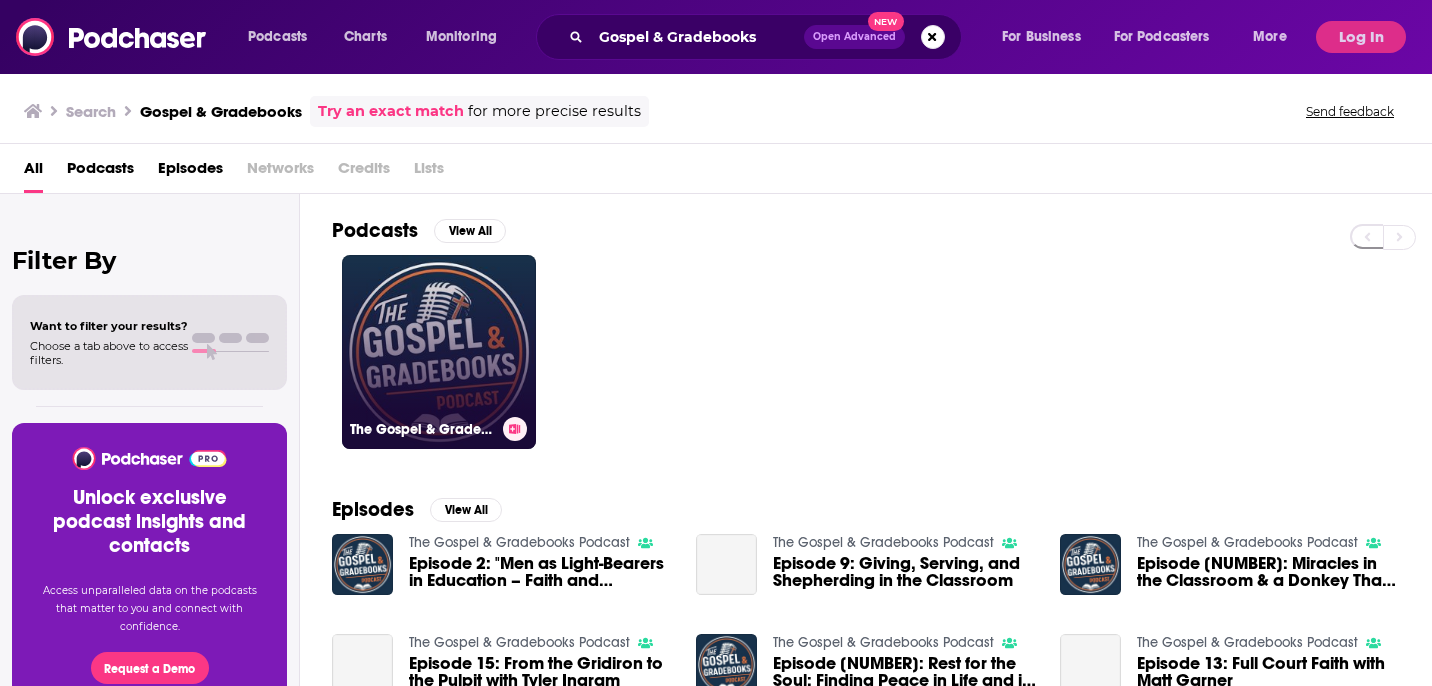 click on "The Gospel & Gradebooks Podcast" at bounding box center (439, 352) 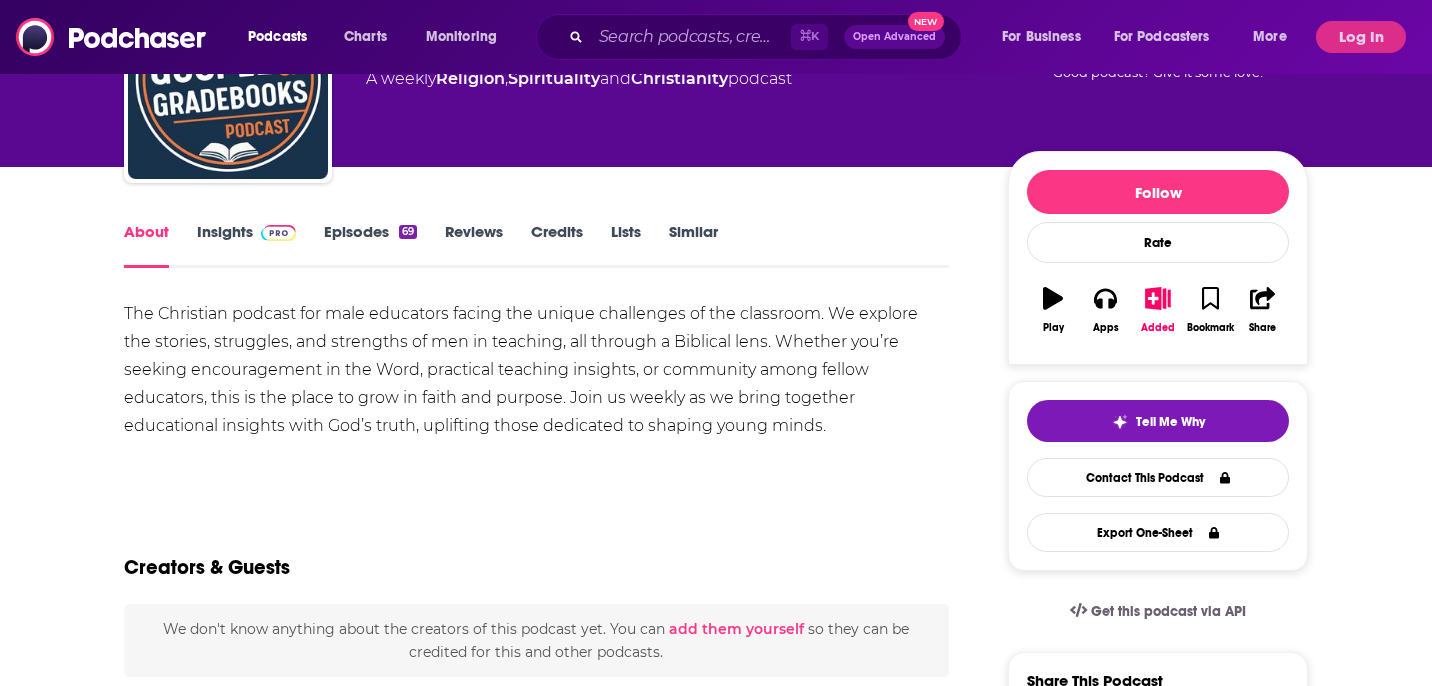 scroll, scrollTop: 0, scrollLeft: 0, axis: both 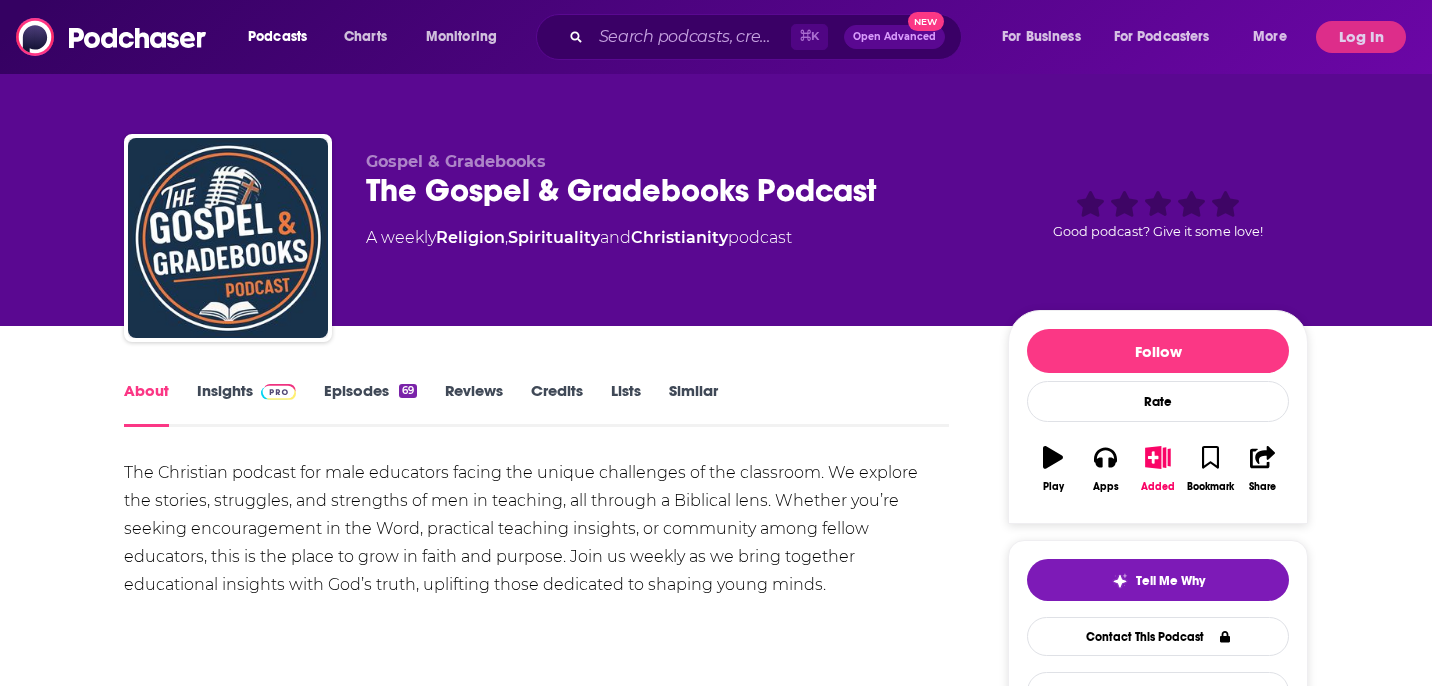 click on "Insights" at bounding box center (246, 404) 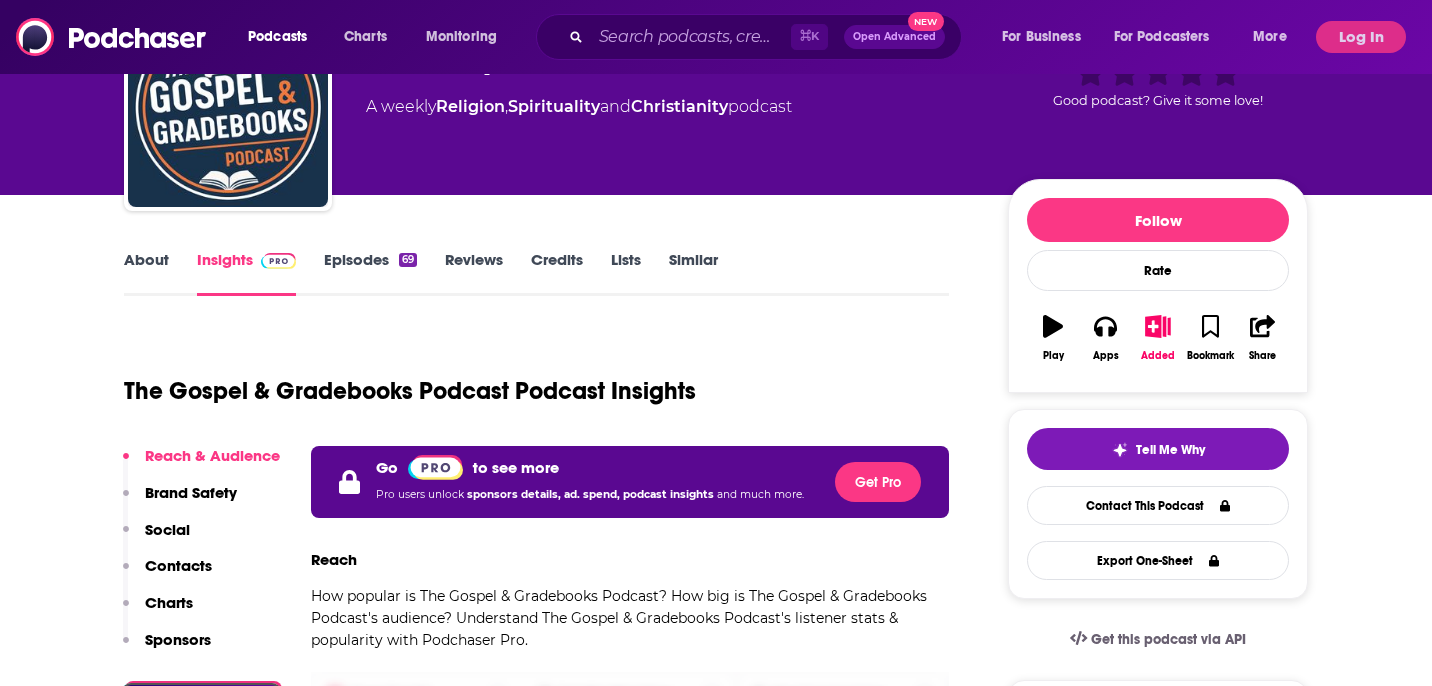scroll, scrollTop: 136, scrollLeft: 0, axis: vertical 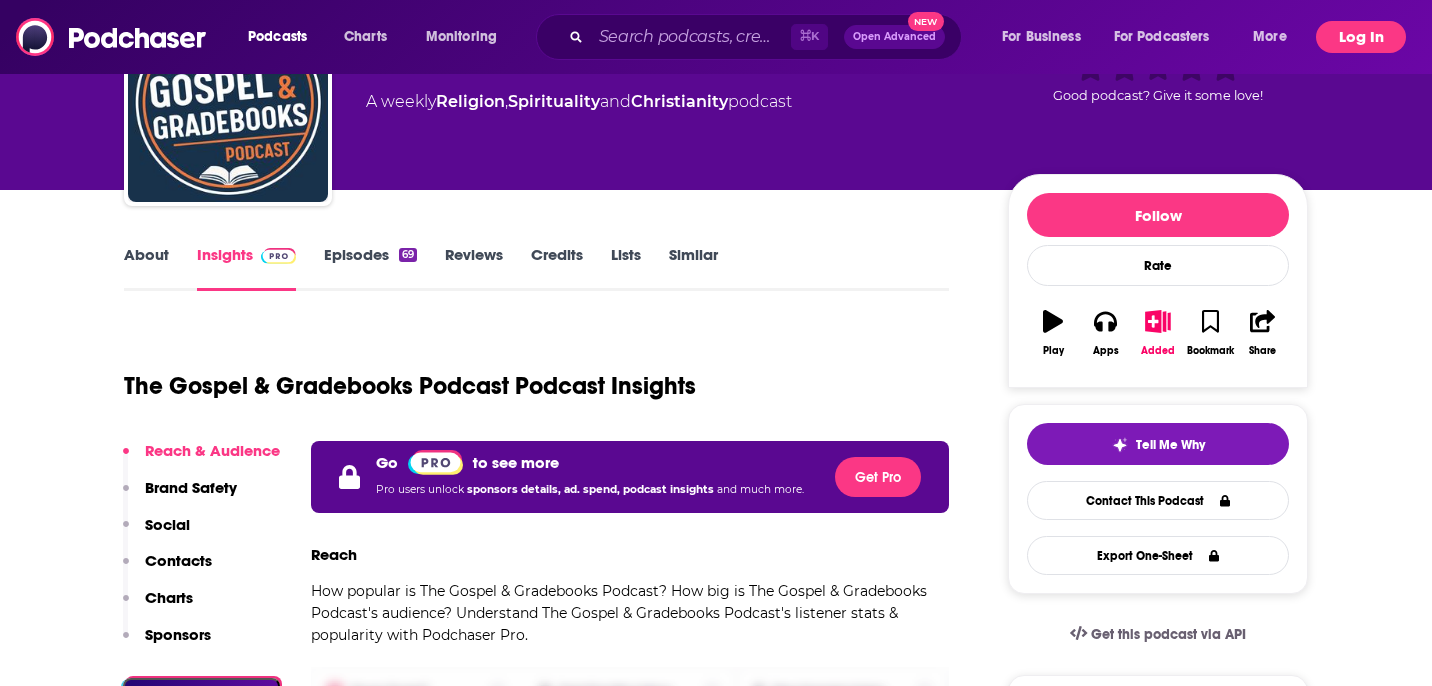 click on "Log In" at bounding box center (1361, 37) 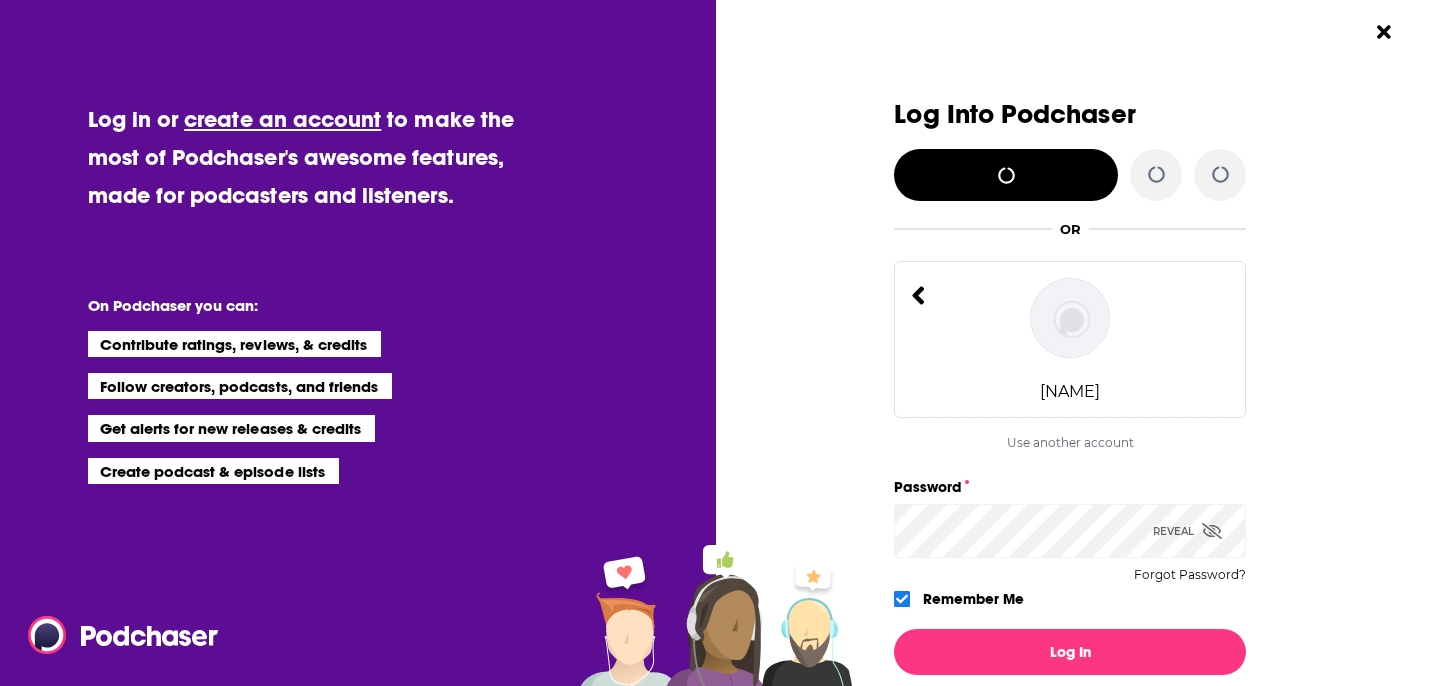 scroll, scrollTop: 0, scrollLeft: 0, axis: both 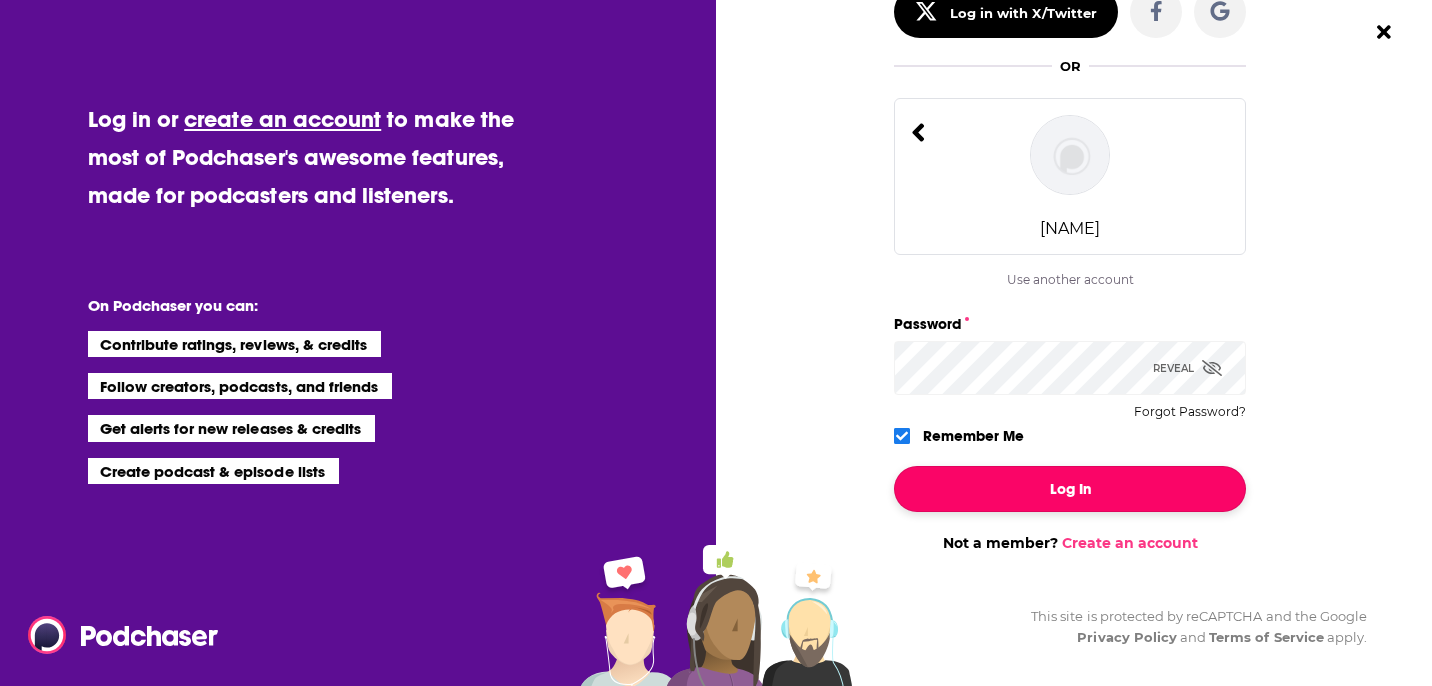 click on "Log In" at bounding box center (1070, 489) 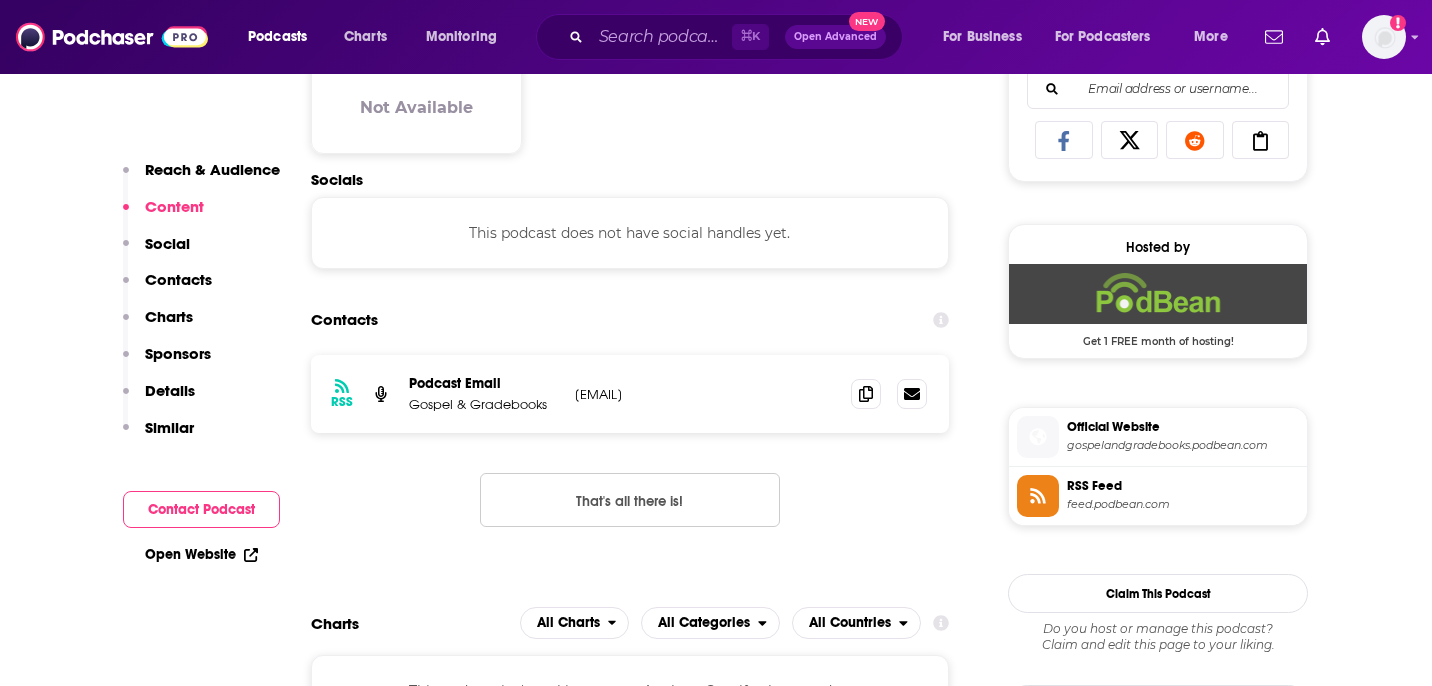 scroll, scrollTop: 1371, scrollLeft: 0, axis: vertical 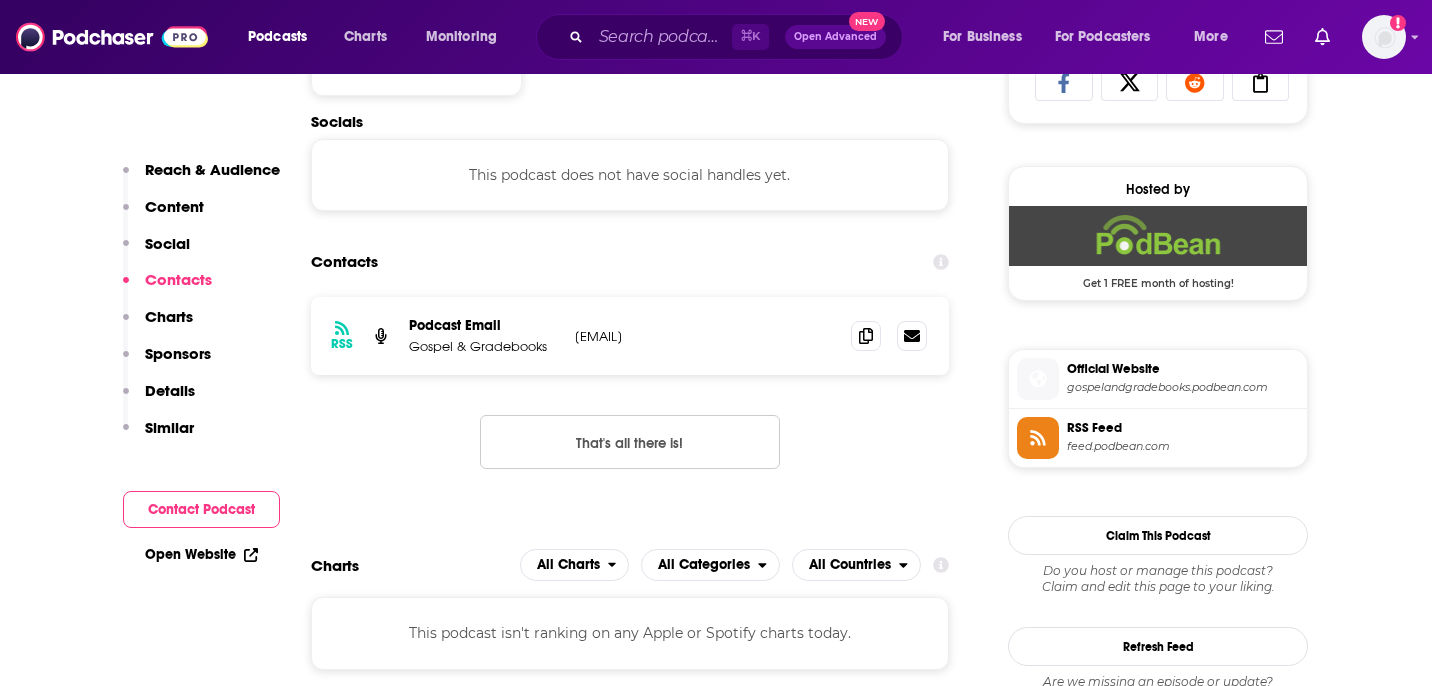 click on "gospelandgradebooks.podbean.com" at bounding box center [1183, 387] 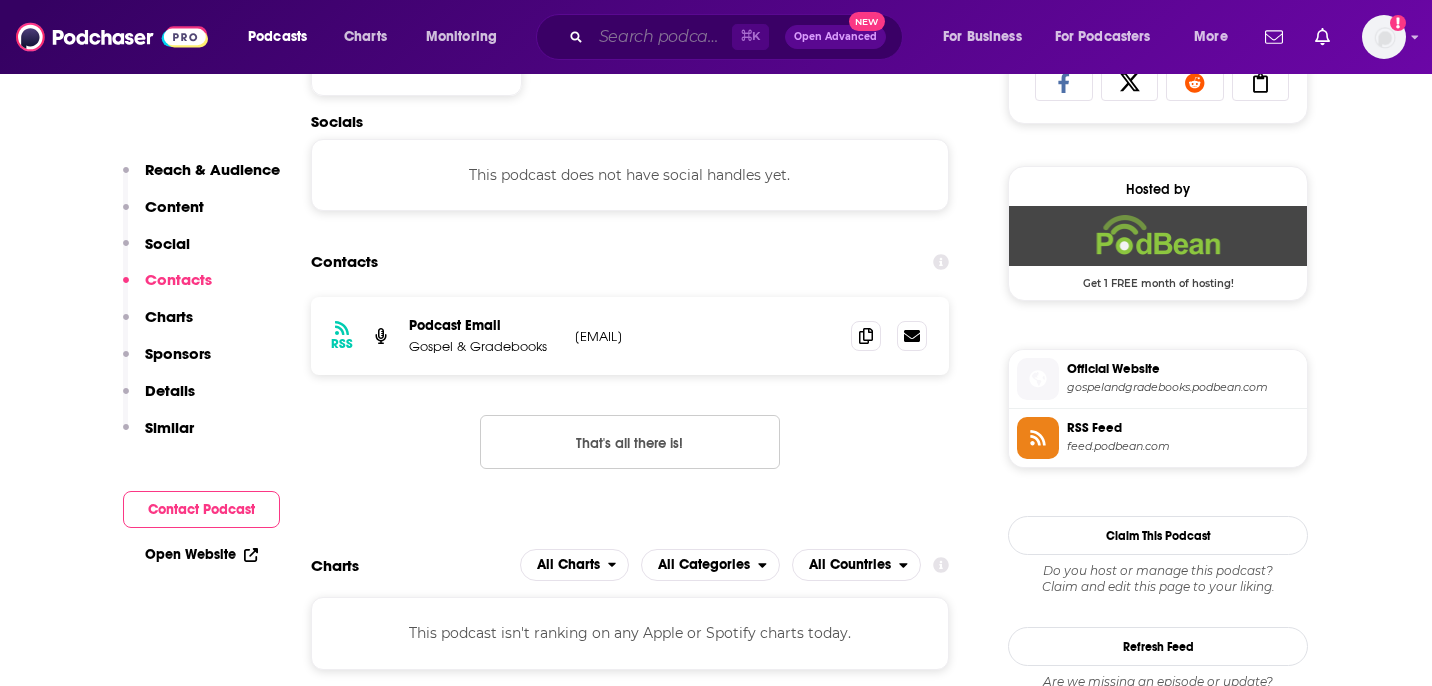 click at bounding box center [661, 37] 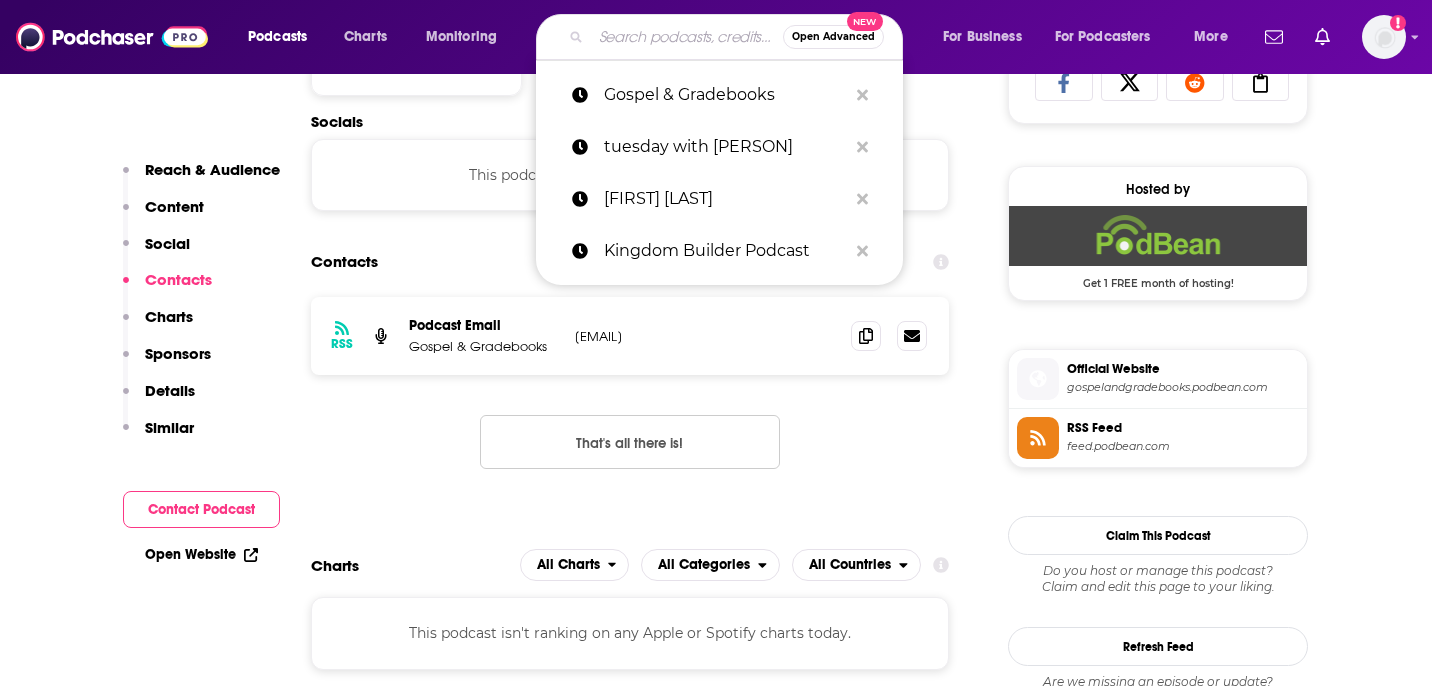 paste on "The Christ and Coffee Podcast" 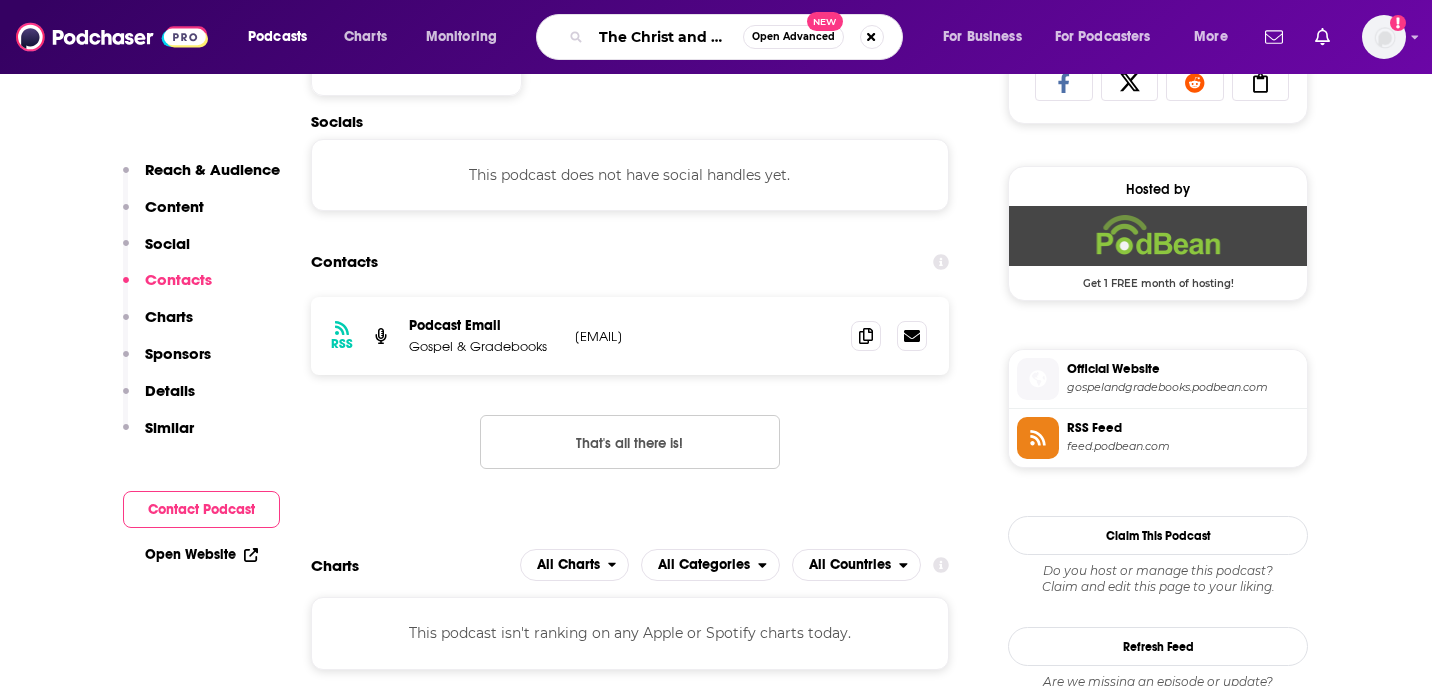 scroll, scrollTop: 0, scrollLeft: 88, axis: horizontal 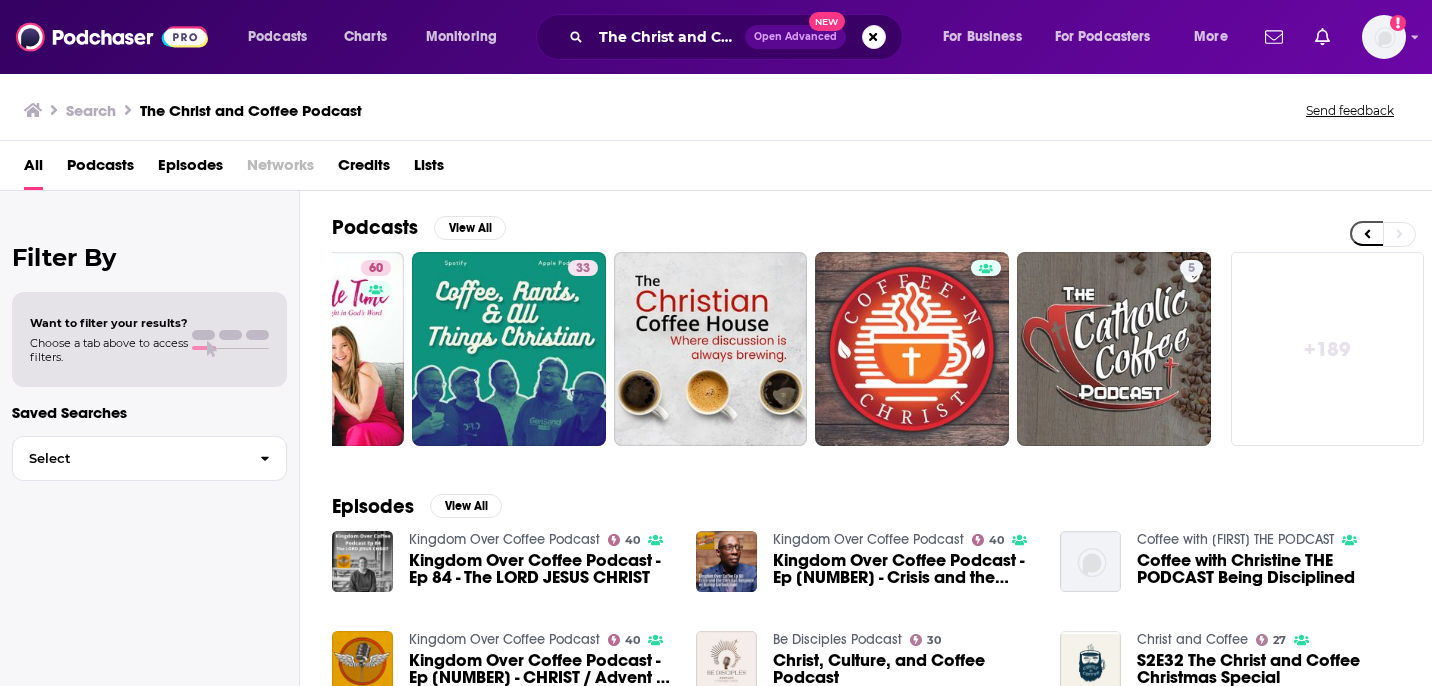 click on "+ 189" at bounding box center (1328, 349) 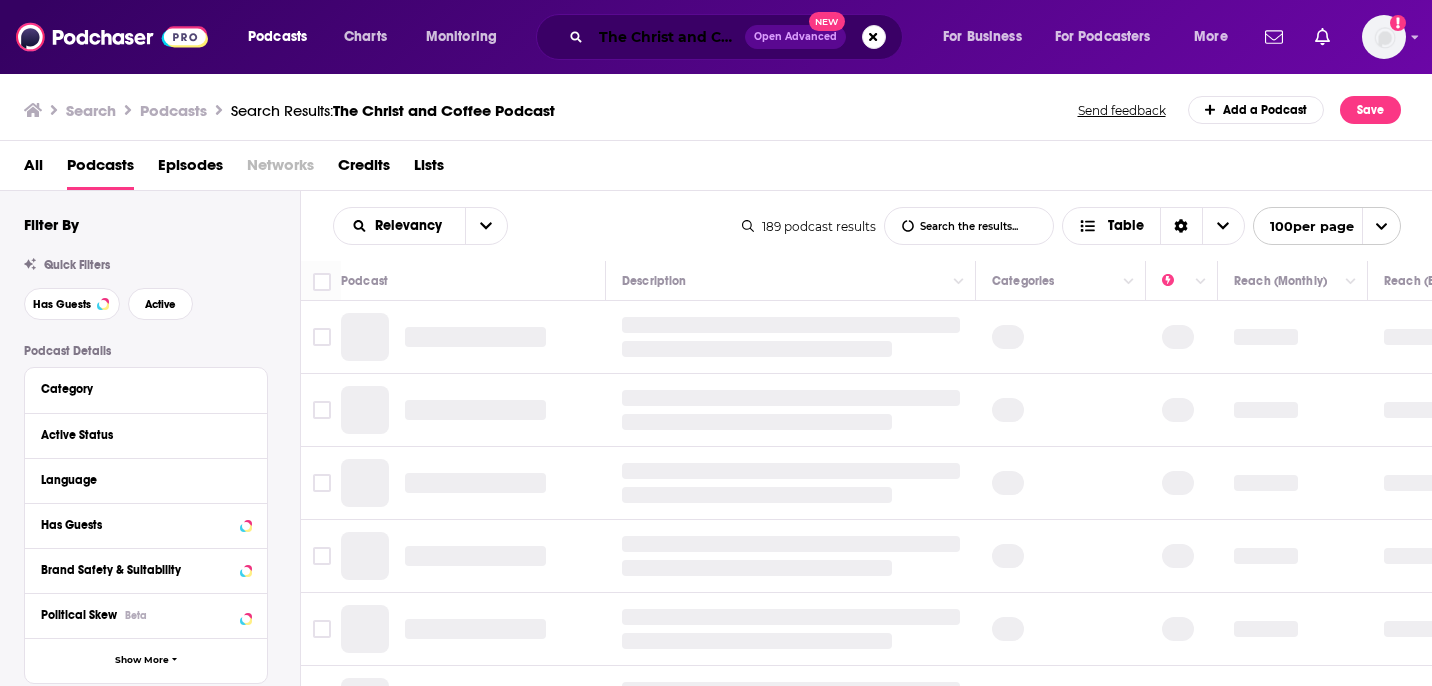 click on "The Christ and Coffee Podcast" at bounding box center (668, 37) 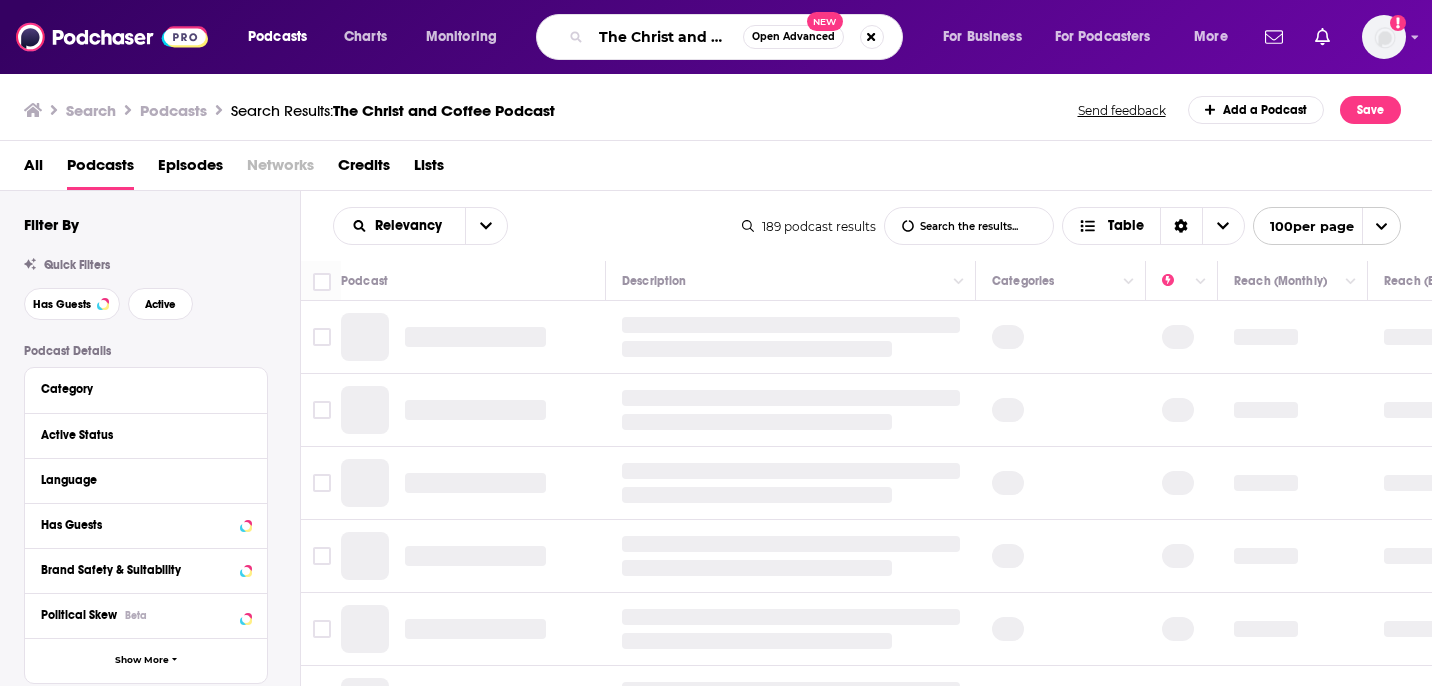 click on "The Christ and Coffee Podcast" at bounding box center (667, 37) 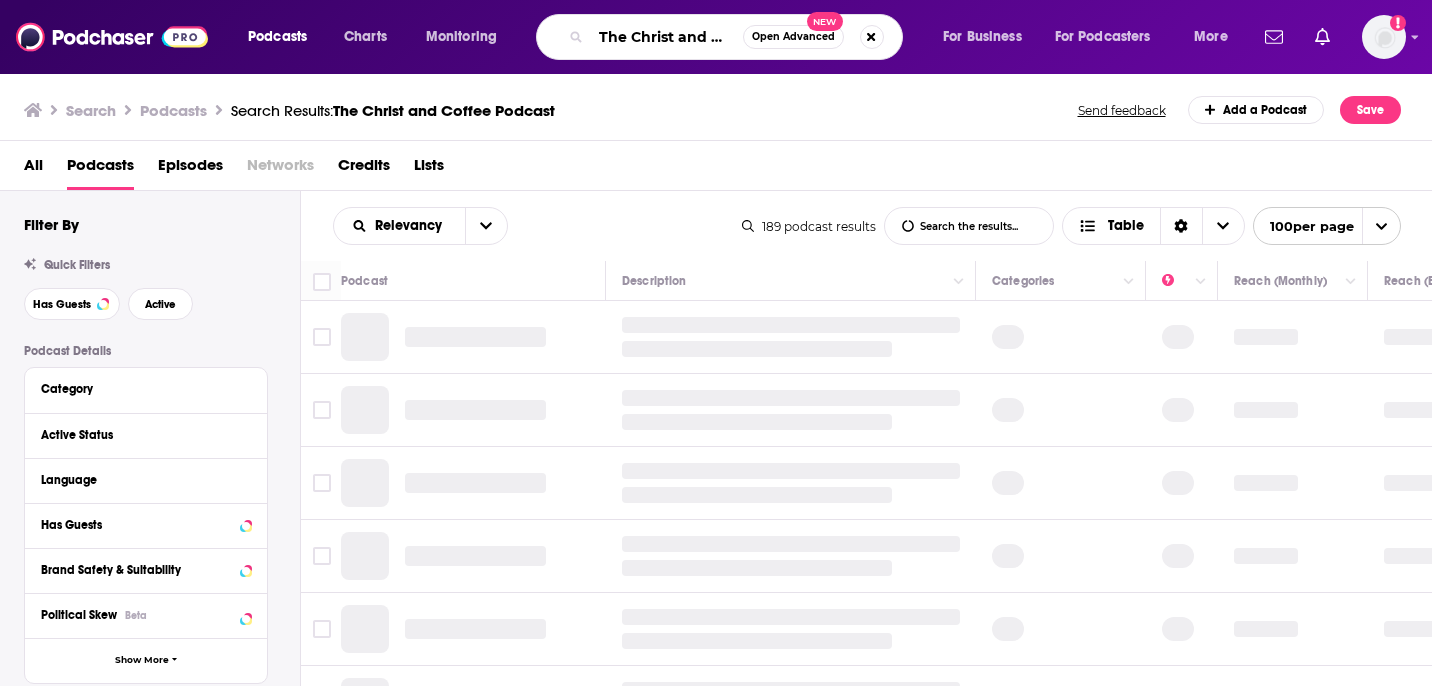 click on "The Christ and Coffee Podcast" at bounding box center [667, 37] 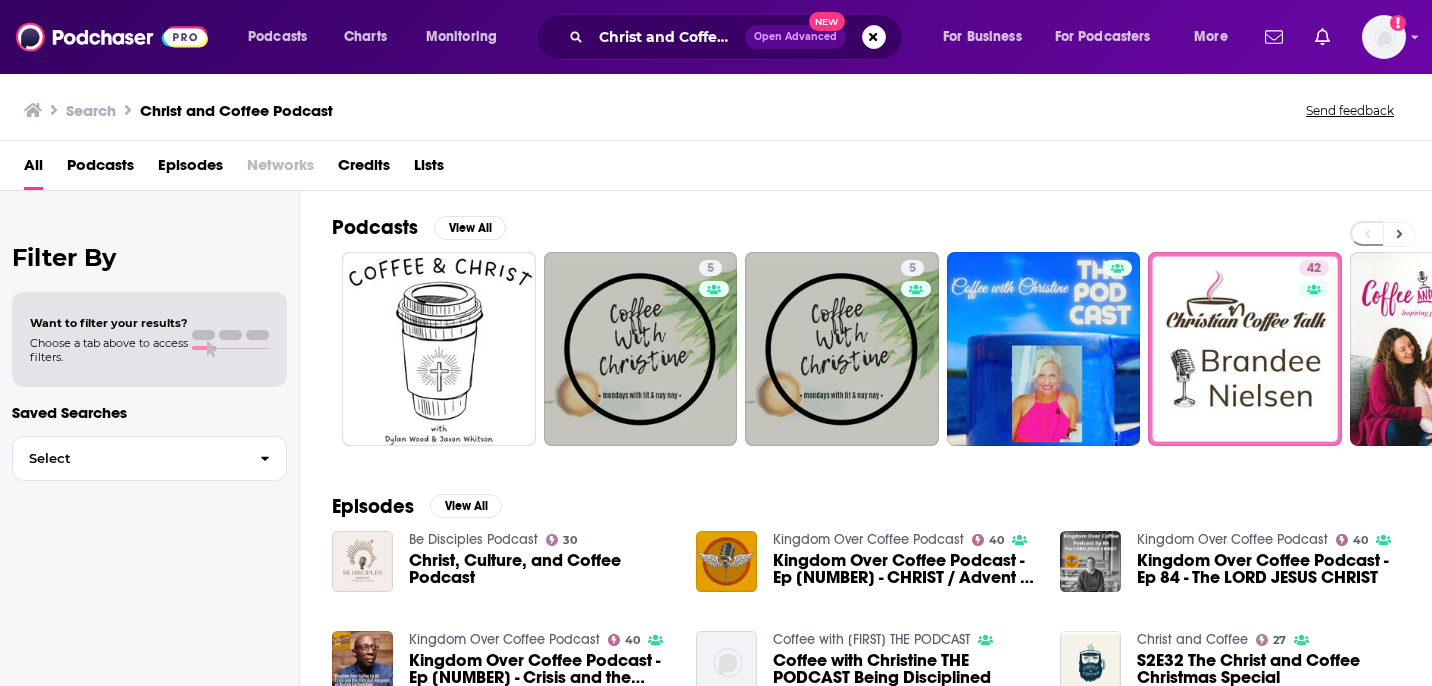 click 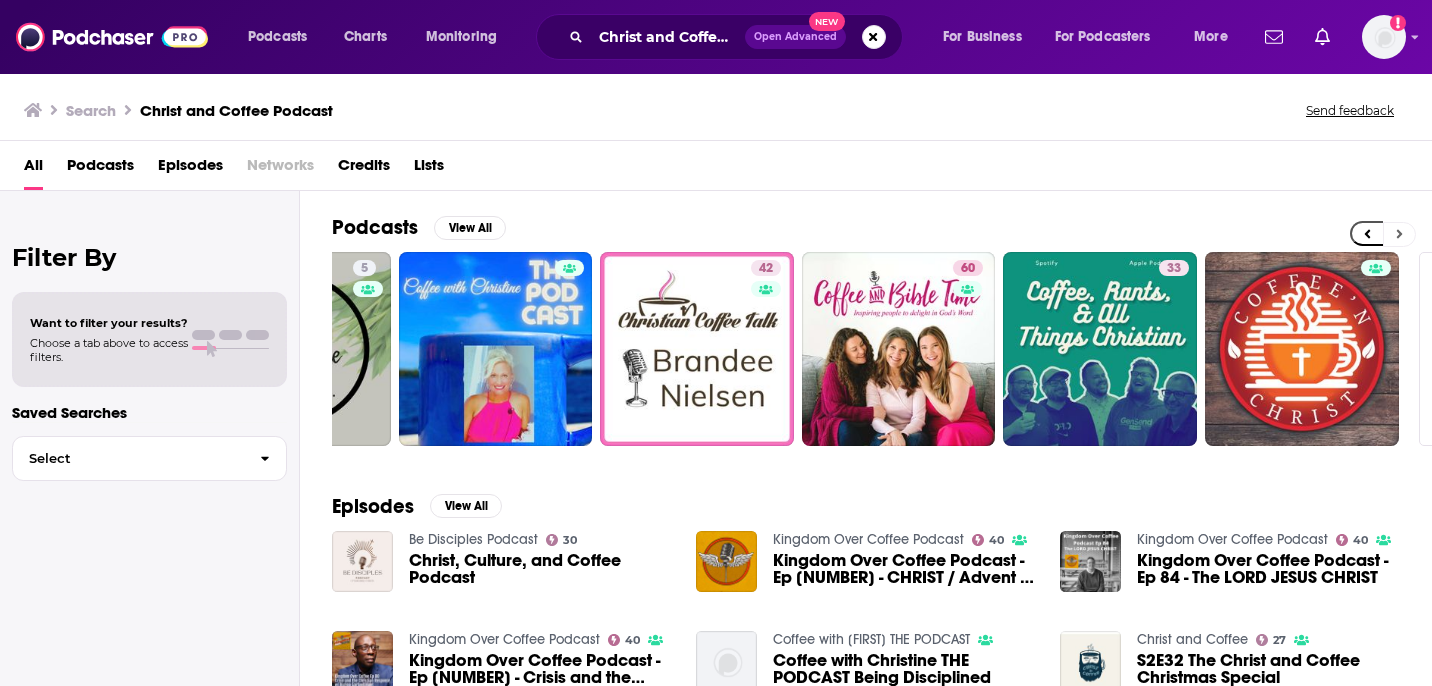 scroll, scrollTop: 0, scrollLeft: 737, axis: horizontal 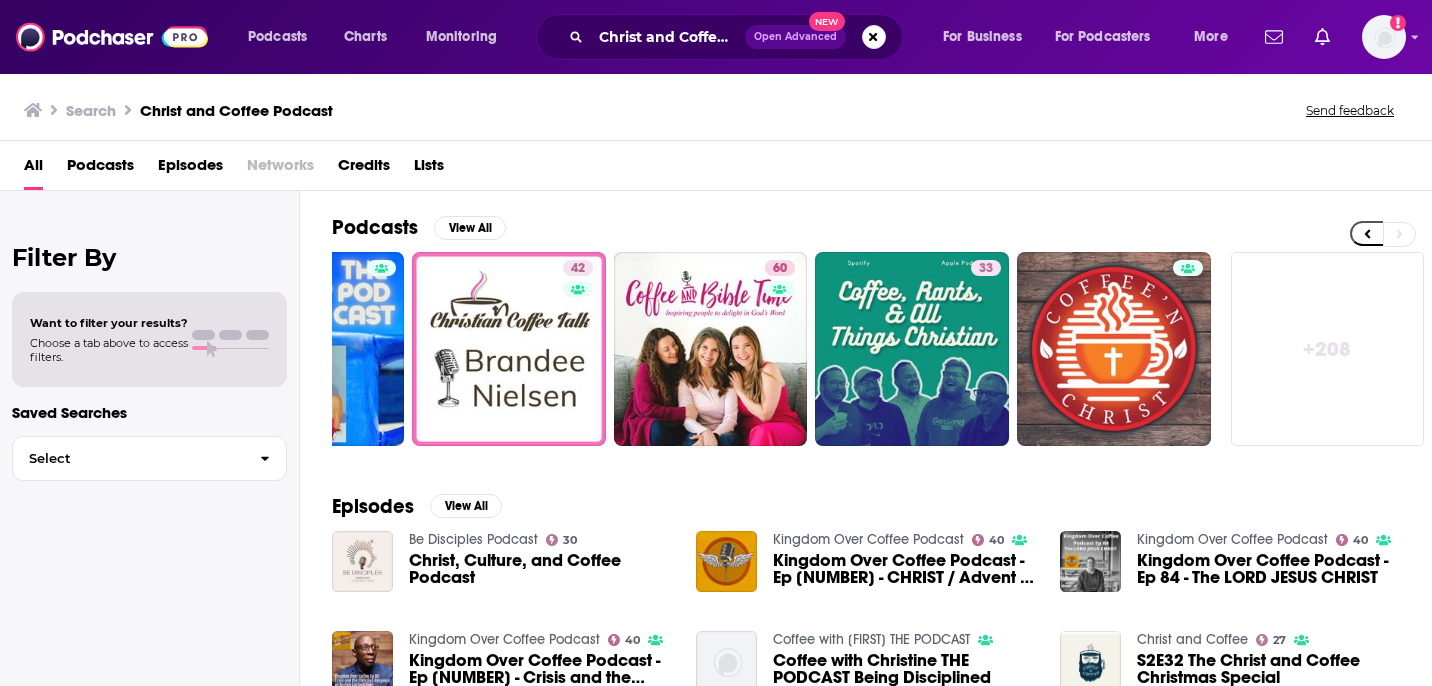 click on "+ 208" at bounding box center (1328, 349) 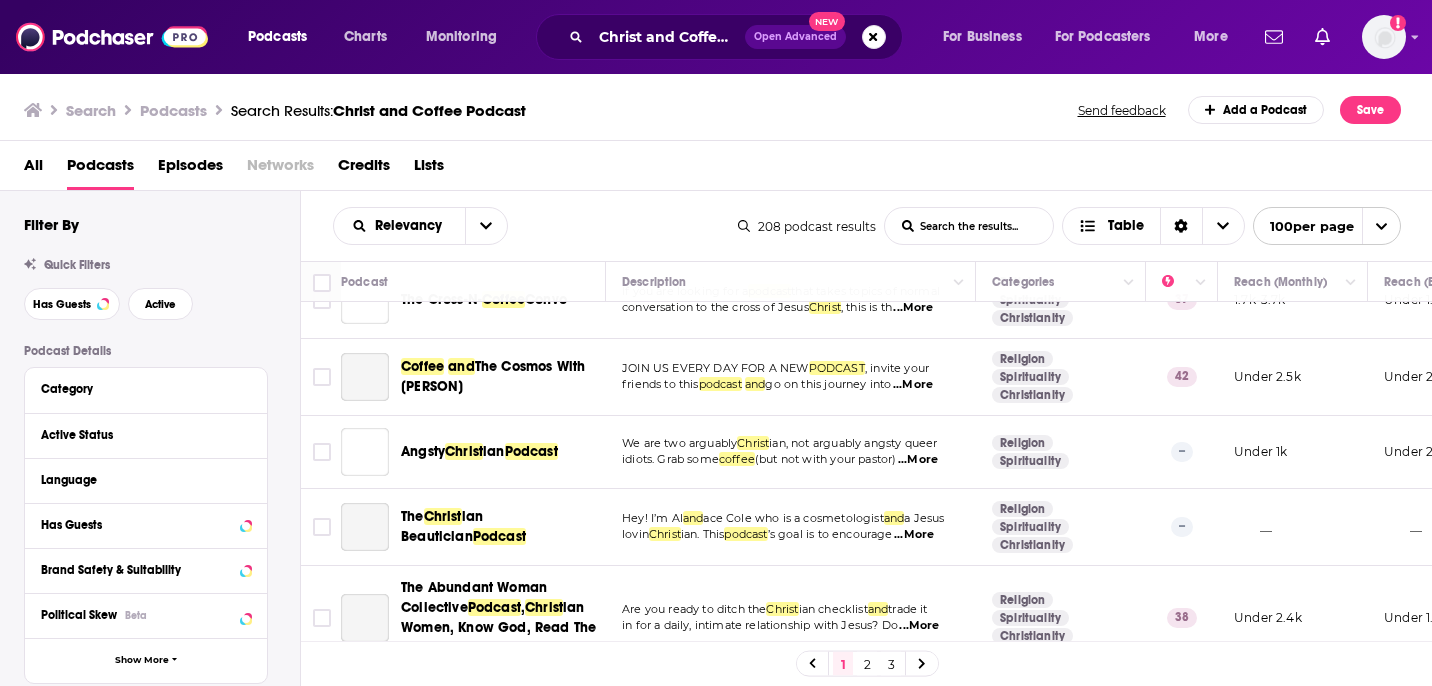 scroll, scrollTop: 3480, scrollLeft: 0, axis: vertical 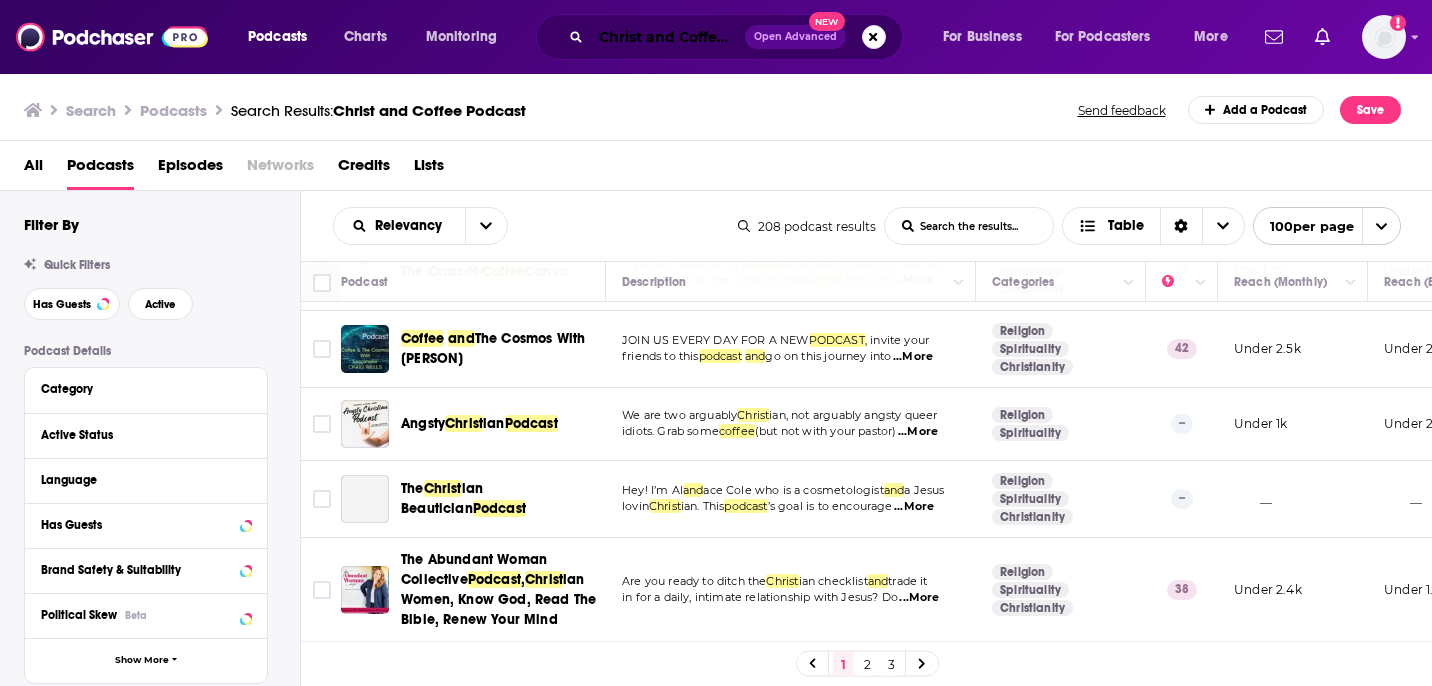 click on "Christ and Coffee Podcast" at bounding box center (668, 37) 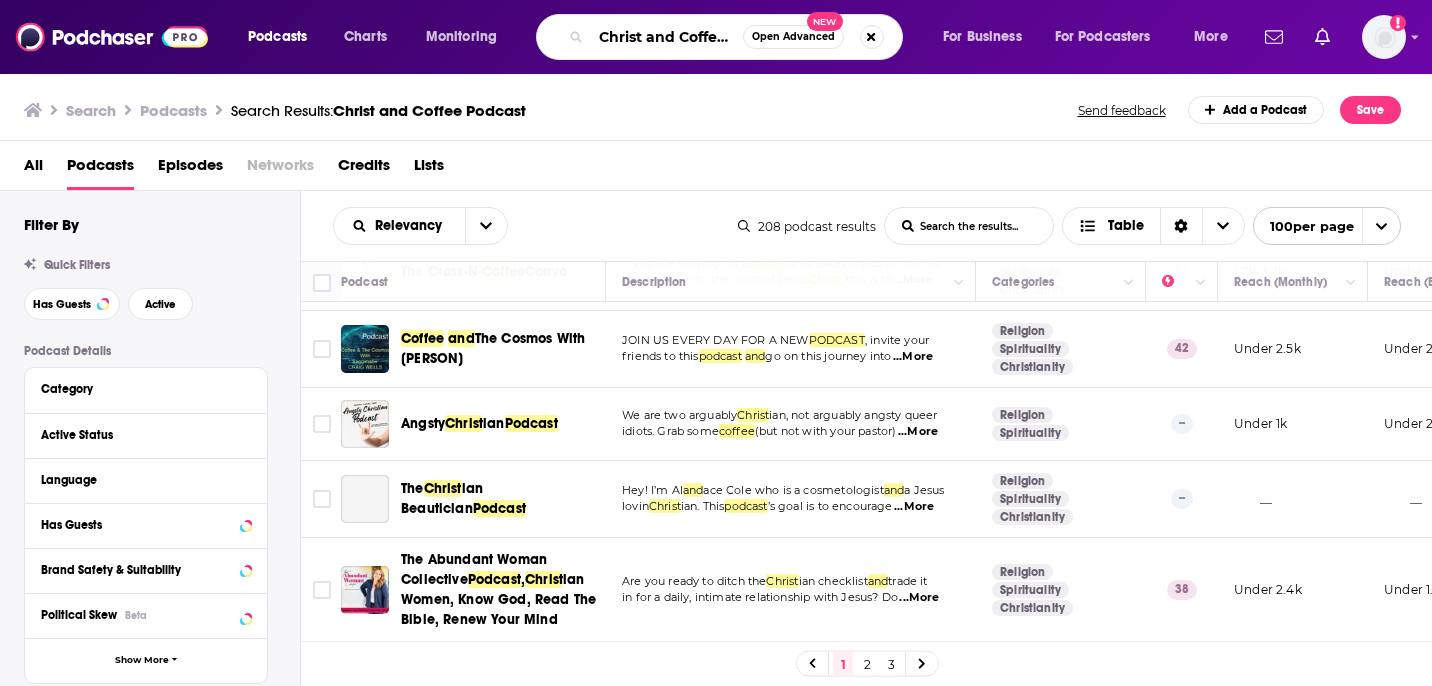 click on "Christ and Coffee Podcast" at bounding box center (667, 37) 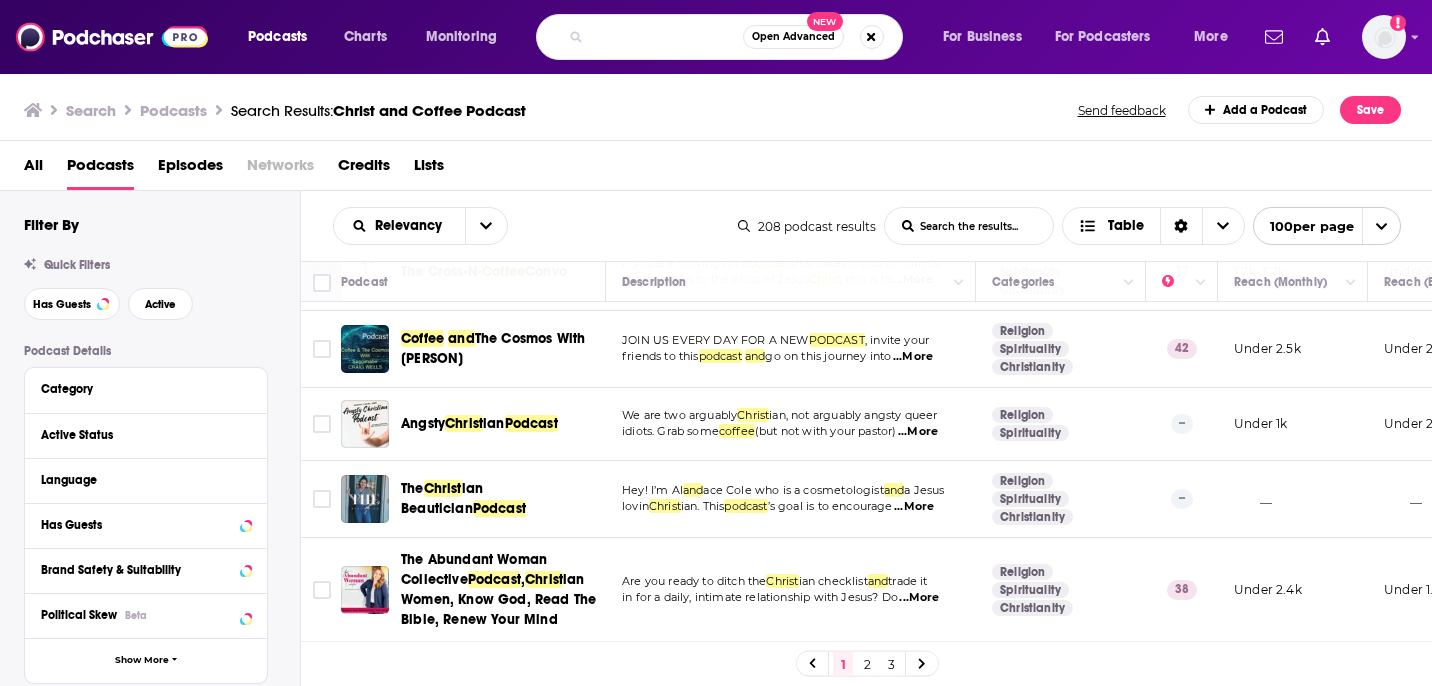 scroll, scrollTop: 0, scrollLeft: 146, axis: horizontal 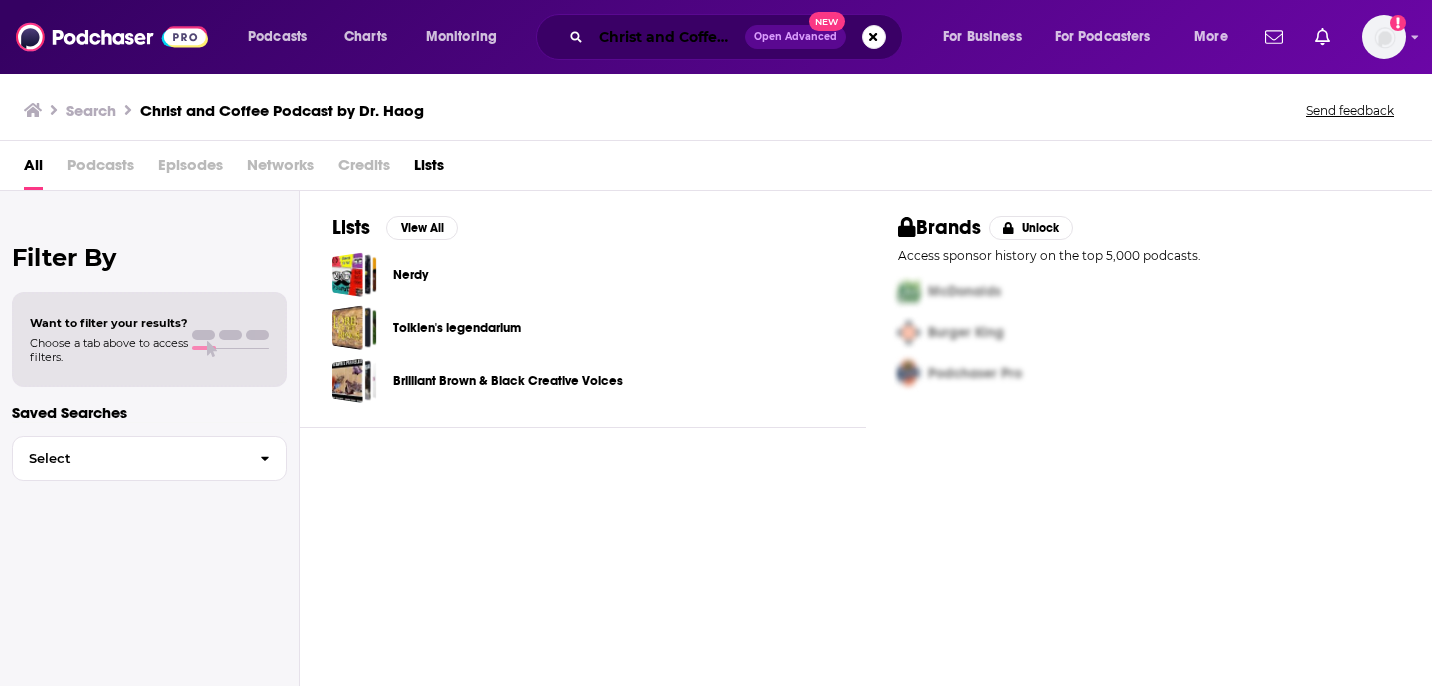 click on "Christ and Coffee Podcast by Dr. Haog" at bounding box center [668, 37] 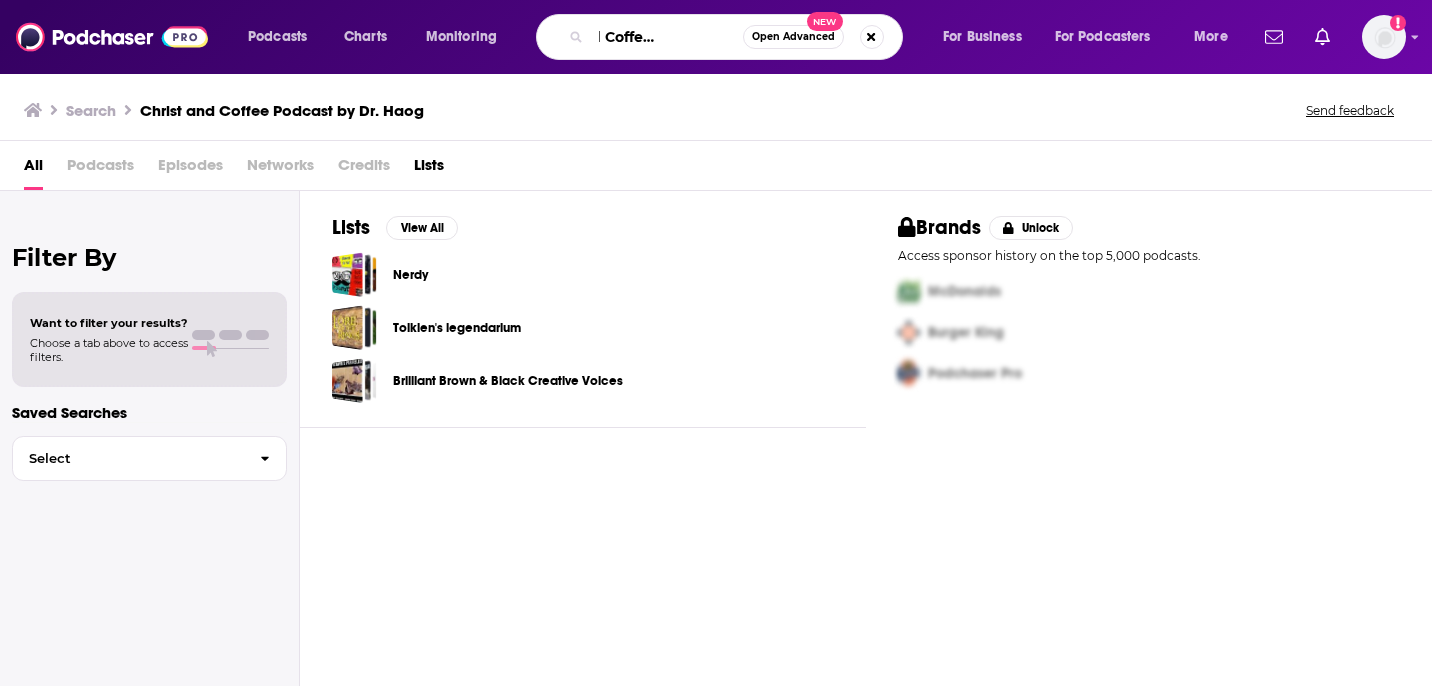 scroll, scrollTop: 0, scrollLeft: 145, axis: horizontal 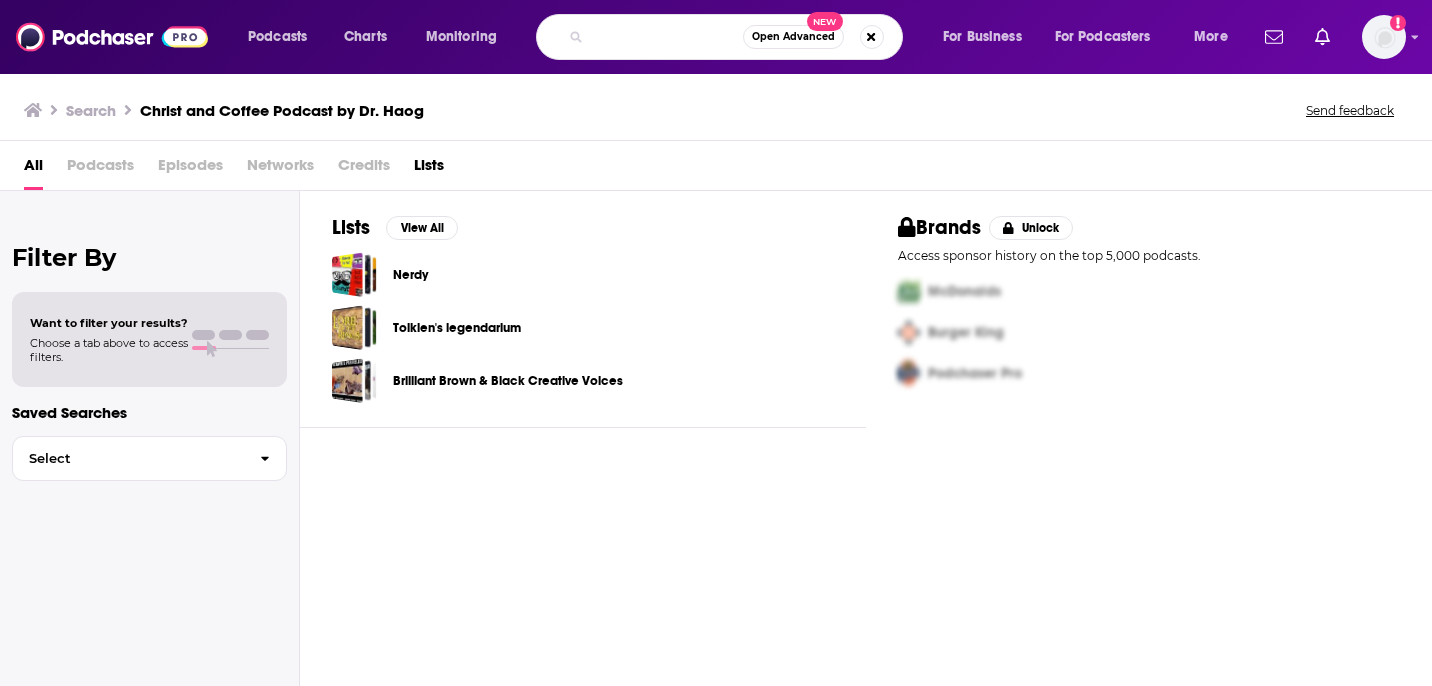 click on "Christ and Coffee Podcast by Dr. Haog" at bounding box center (667, 37) 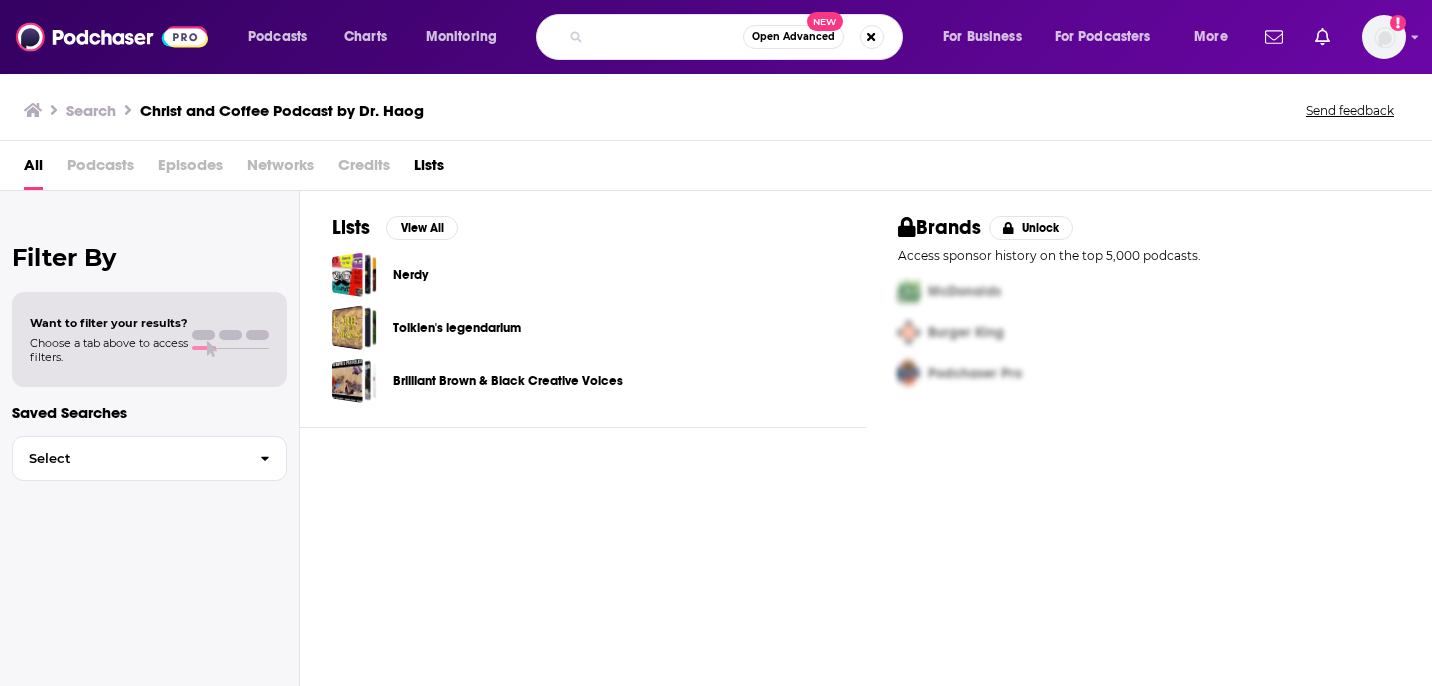 scroll, scrollTop: 0, scrollLeft: 137, axis: horizontal 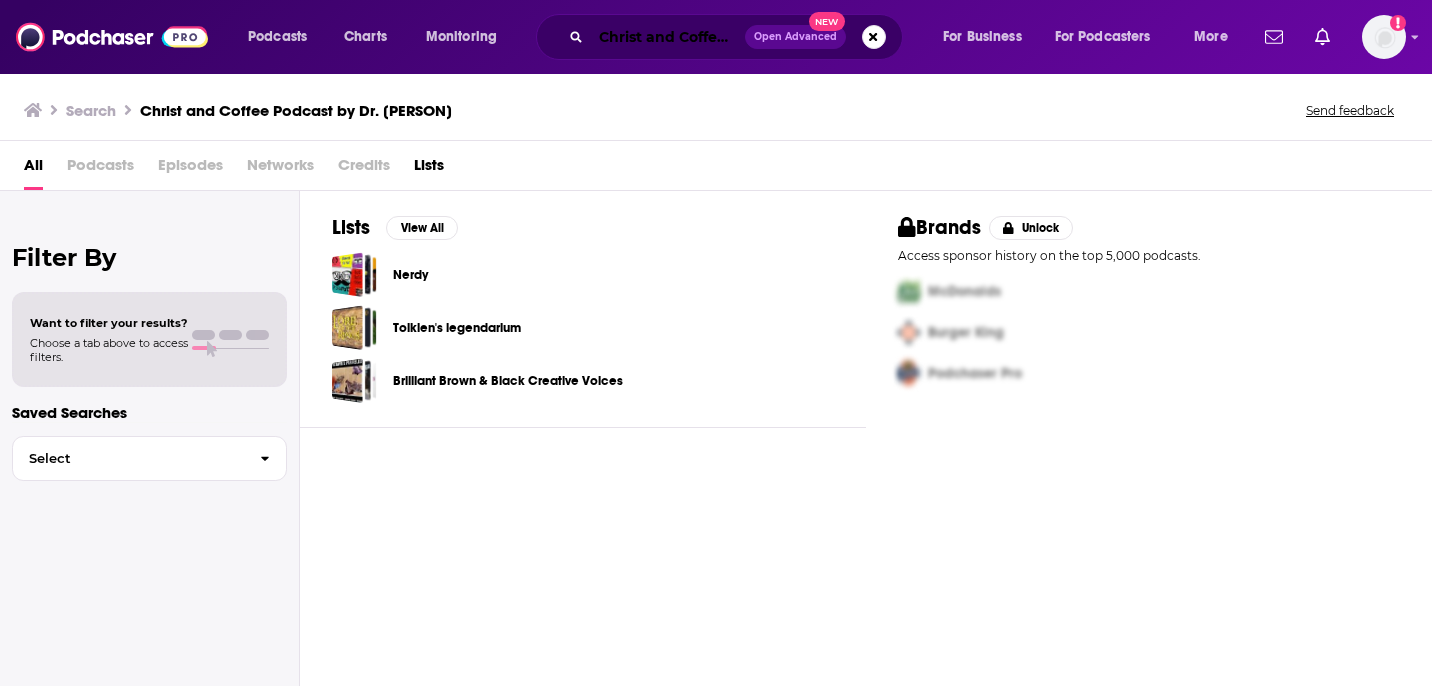 click on "Christ and Coffee Podcast by Dr. [PERSON]" at bounding box center (668, 37) 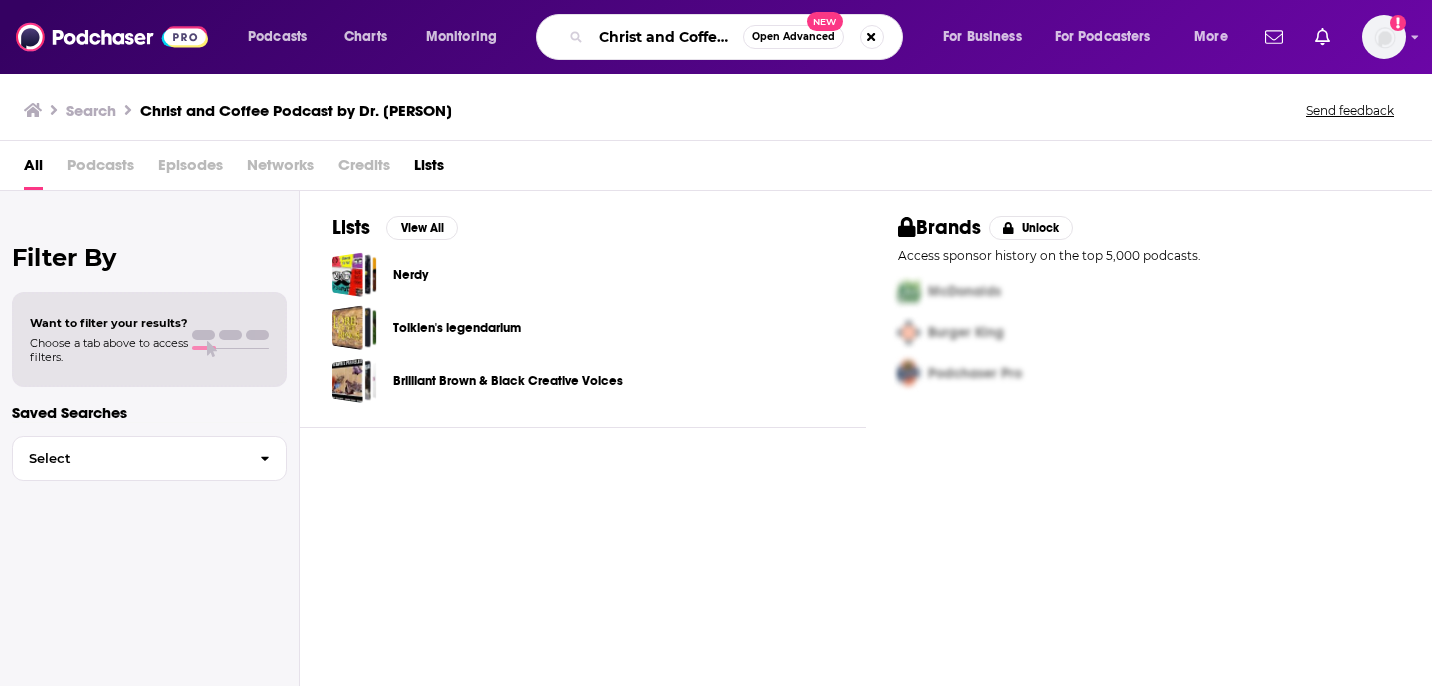 paste on "Dr. Haig Kherlopian" 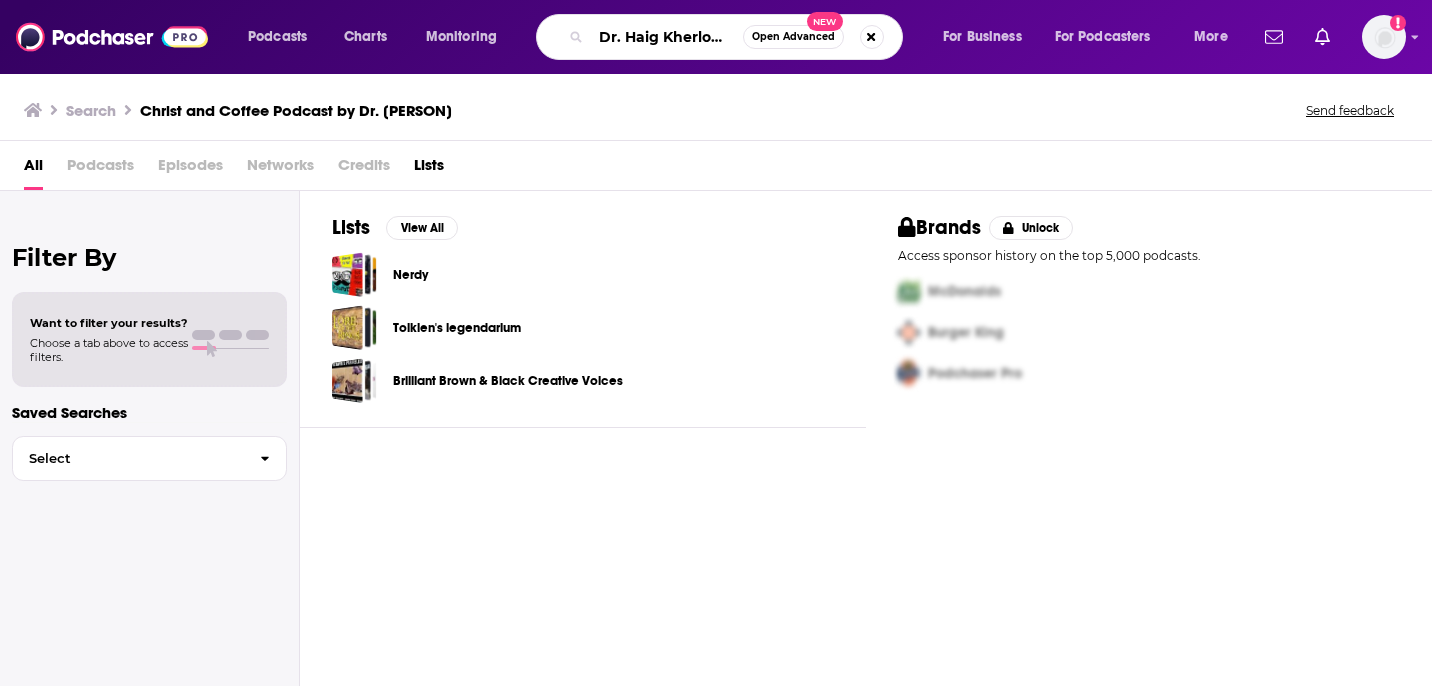 scroll, scrollTop: 0, scrollLeft: 9, axis: horizontal 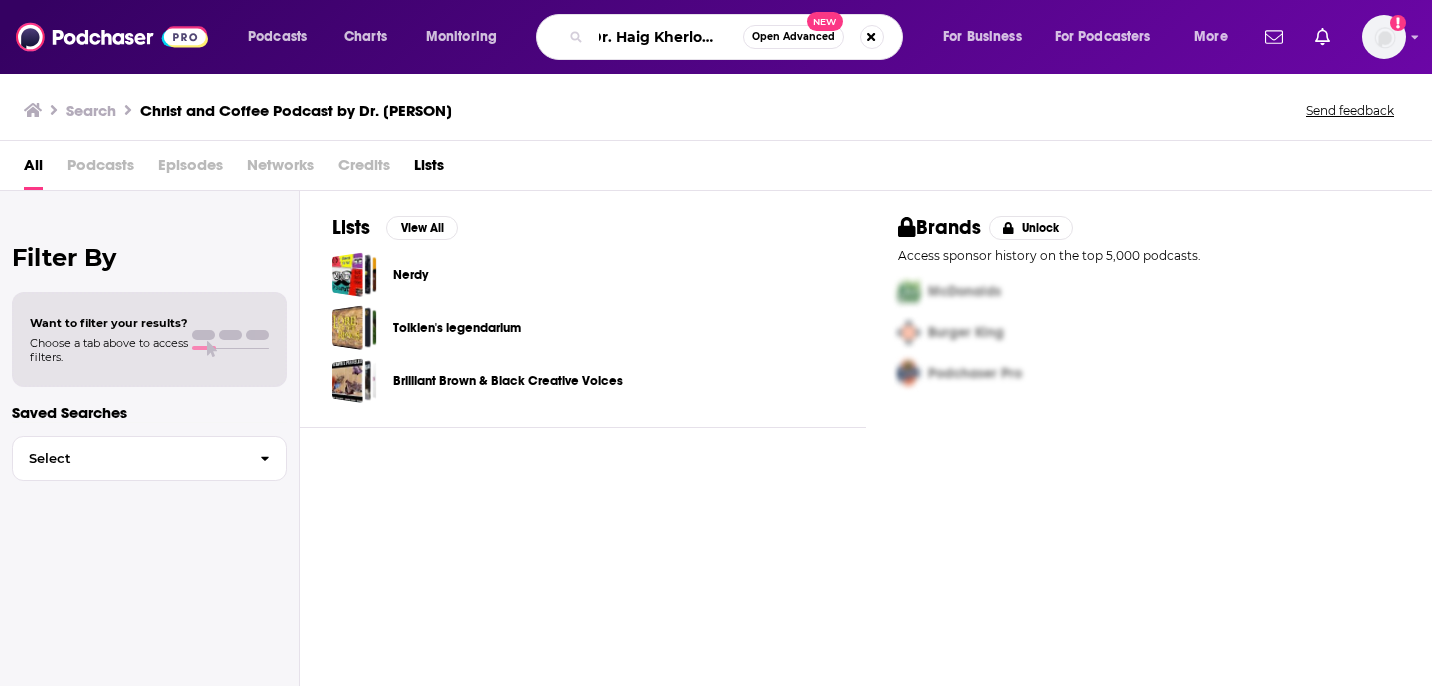 type on "Dr. Haig Kherlopian" 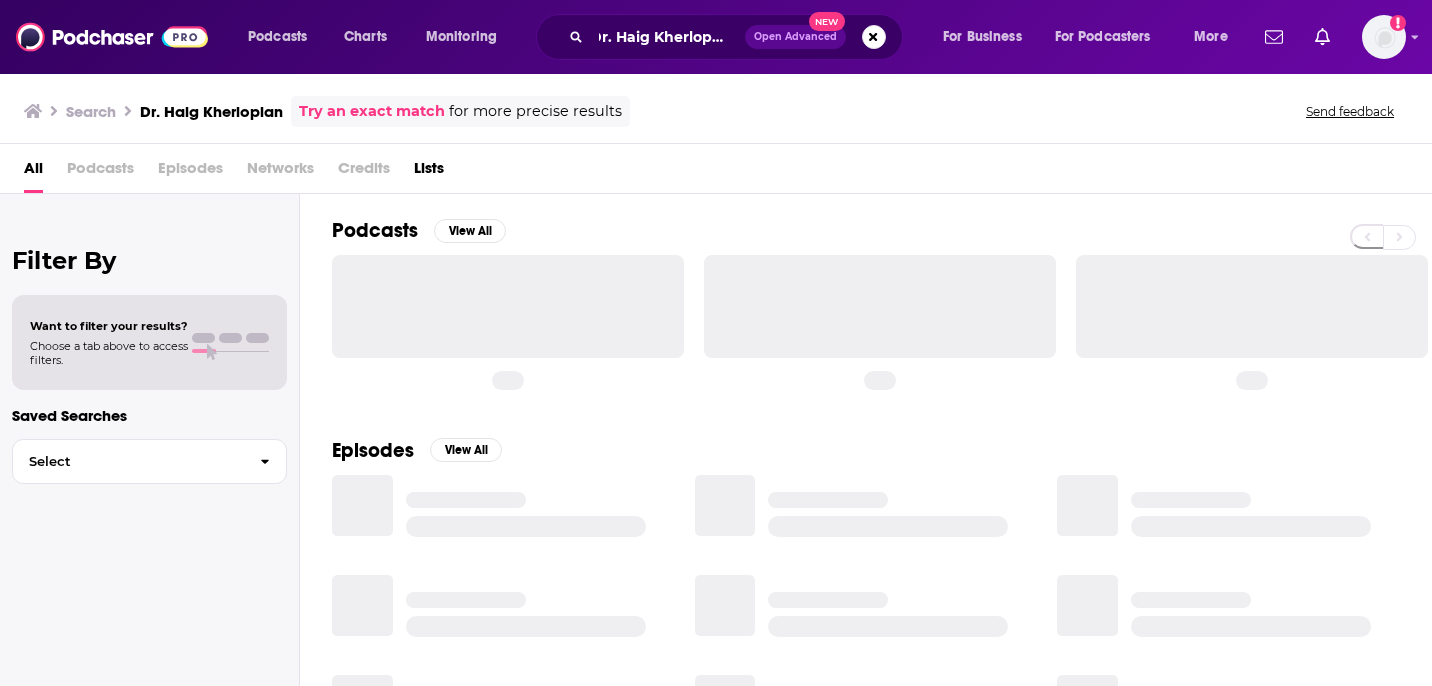 scroll, scrollTop: 0, scrollLeft: 0, axis: both 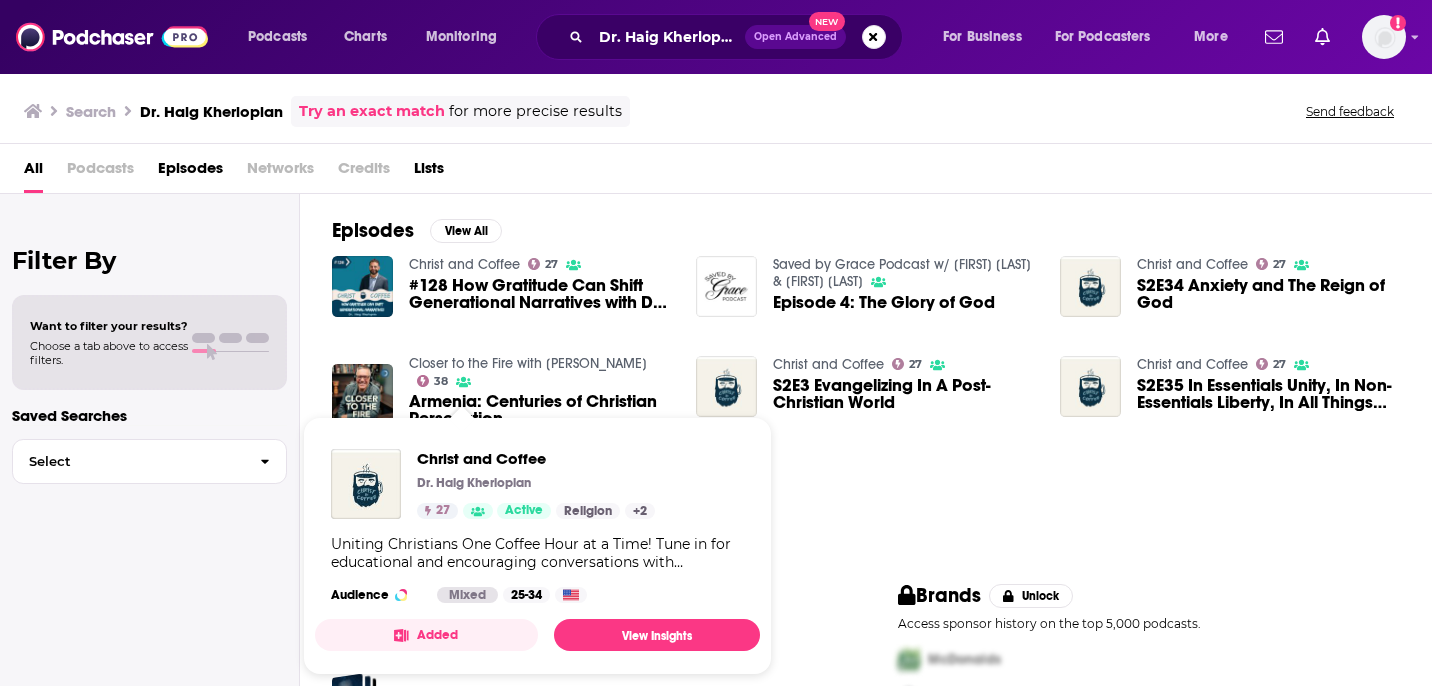 click on "Dr. Haig Kherlopian" at bounding box center (474, 483) 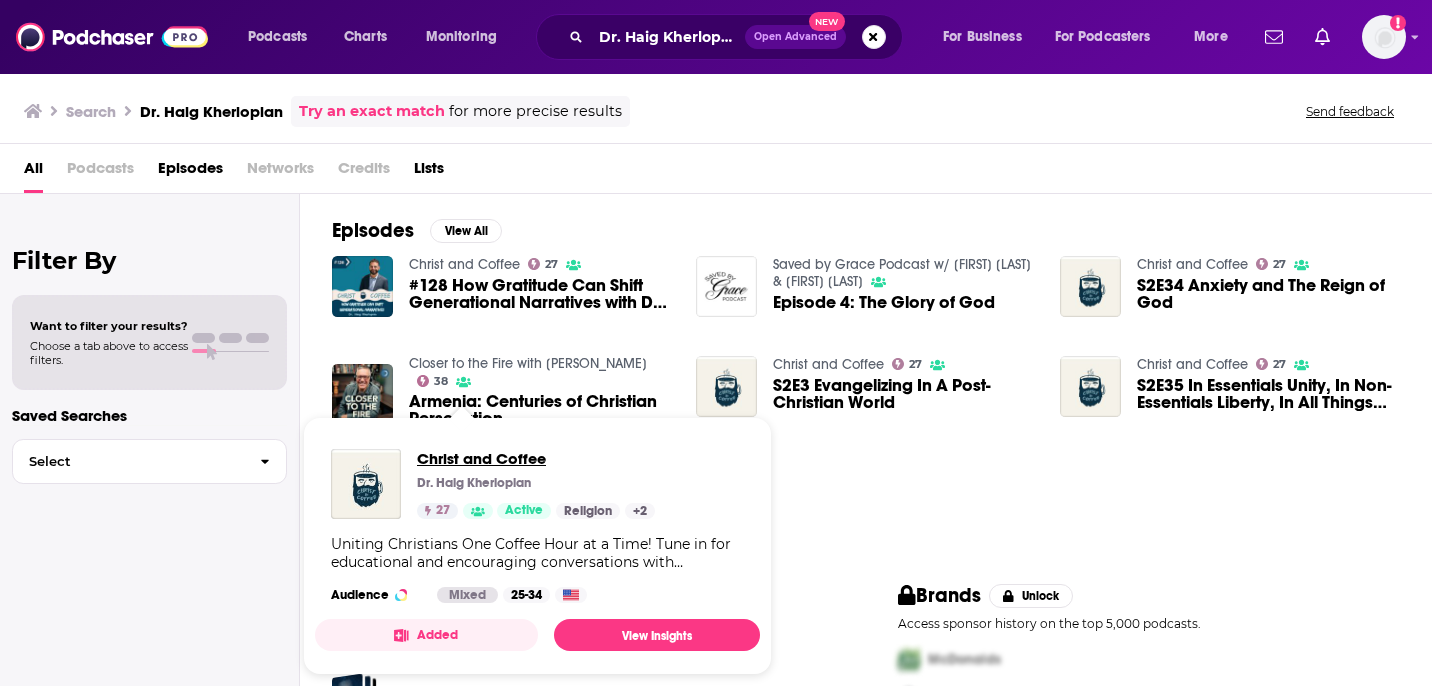 click on "Christ and Coffee" at bounding box center [536, 458] 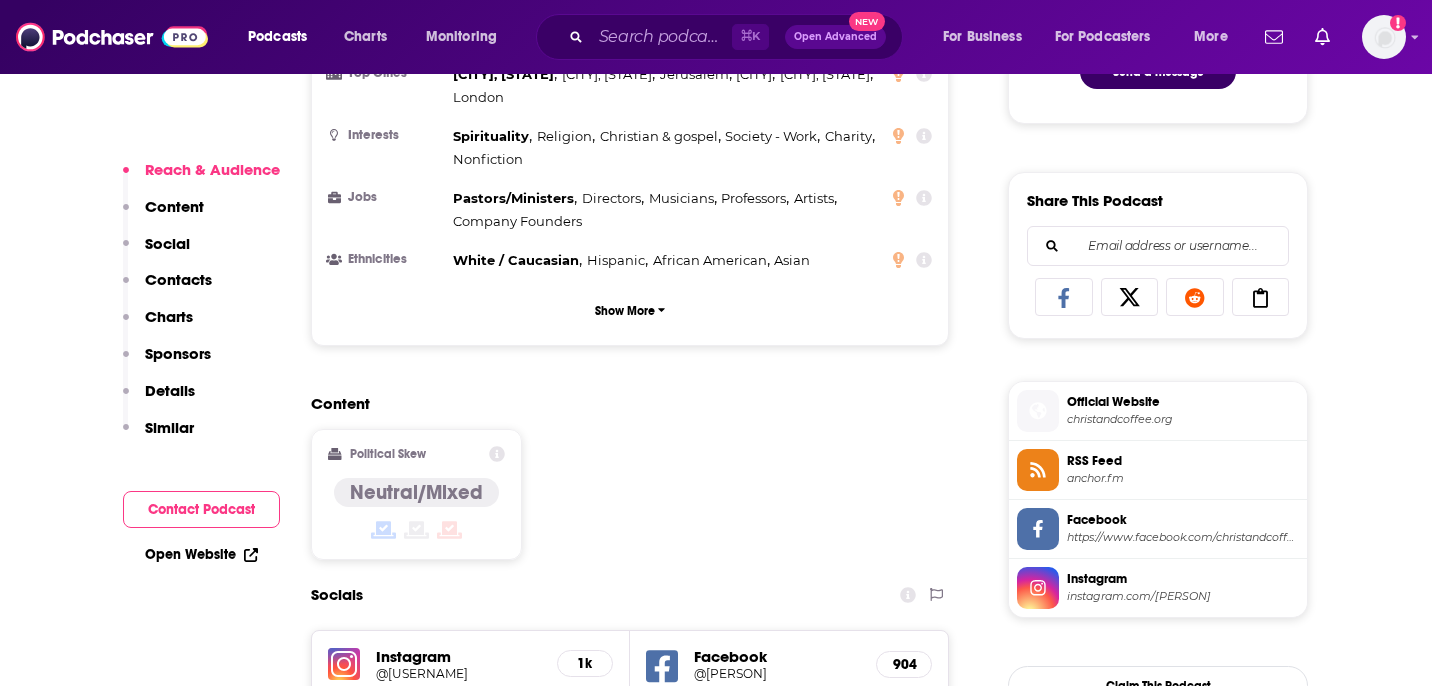 scroll, scrollTop: 1162, scrollLeft: 0, axis: vertical 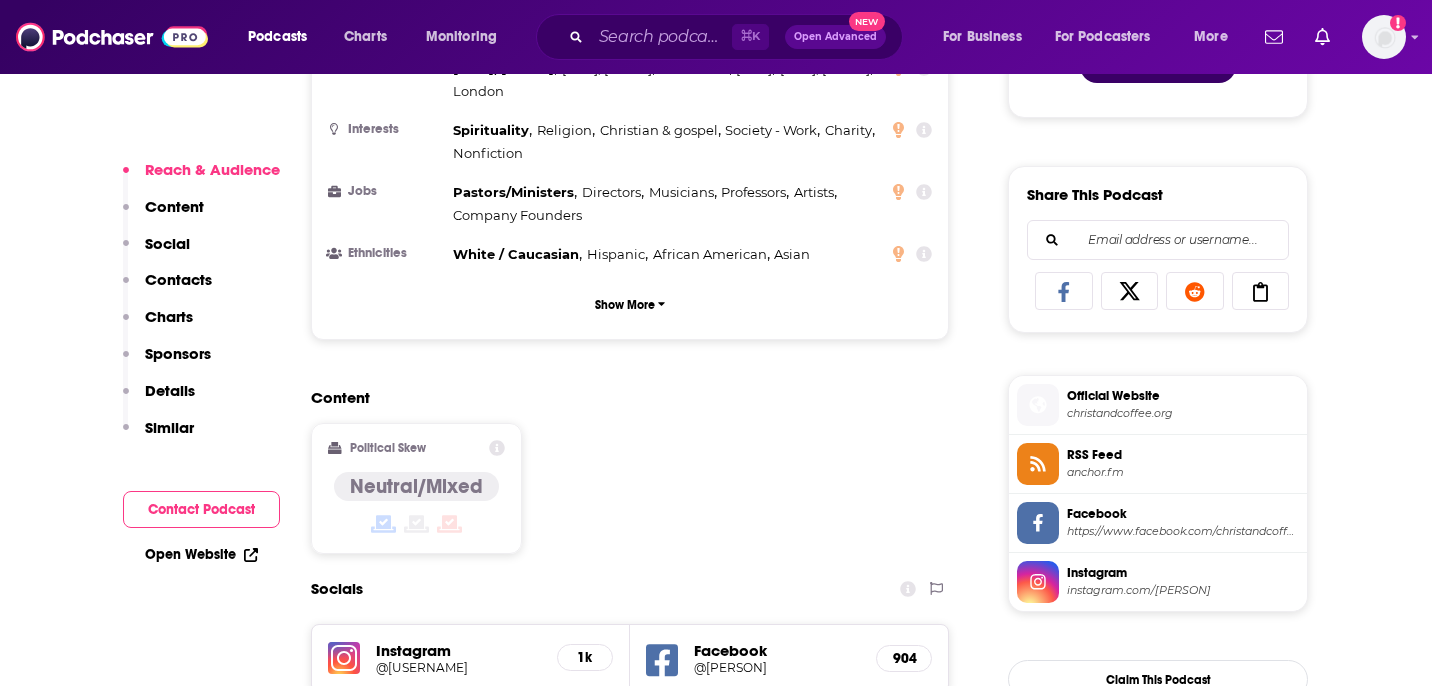click on "christandcoffee.org" at bounding box center [1183, 413] 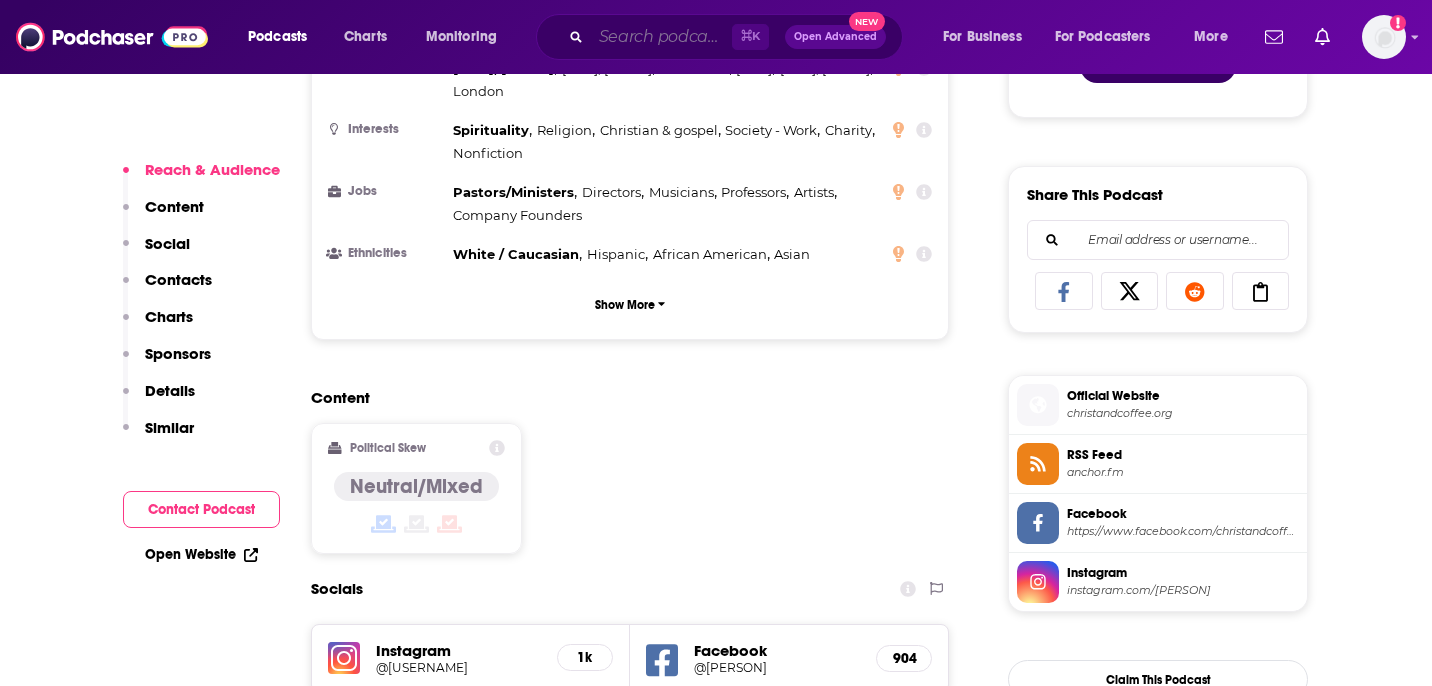 click at bounding box center (661, 37) 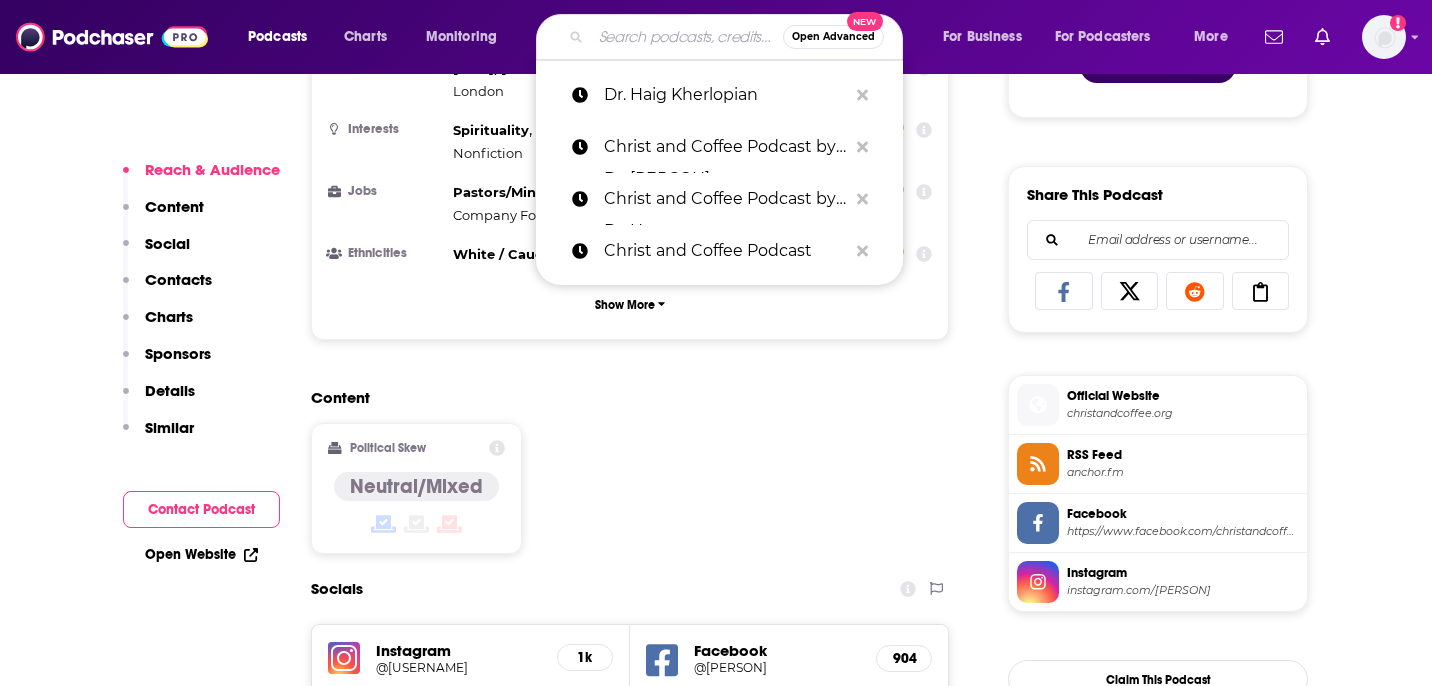 paste on "Motivational Speeches, Inspiration & Real Talk with Reginald D (Motivational Speeches/Inspirational Stories" 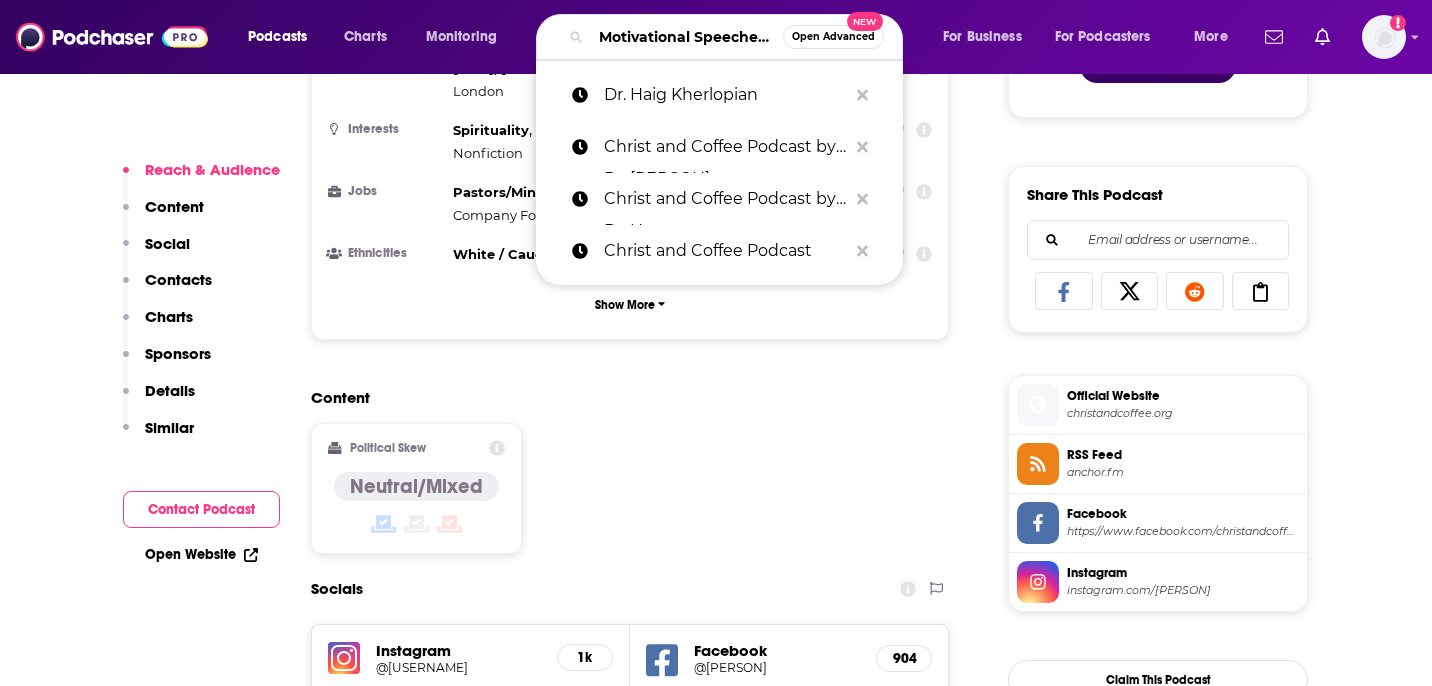 scroll, scrollTop: 0, scrollLeft: 652, axis: horizontal 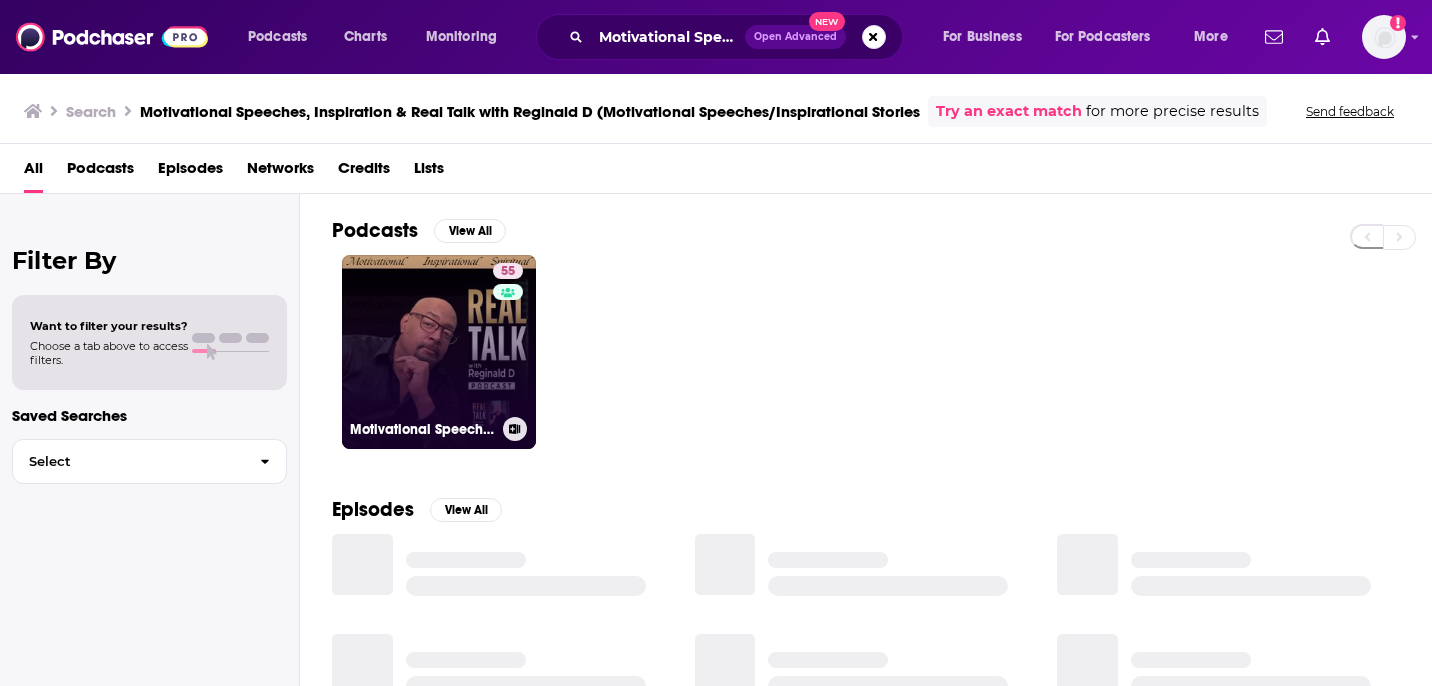 click on "55 Motivational Speeches, Inspiration & Real Talk with [FIRST] [LAST] (Motivational Speeches/Inspirational Stories)" at bounding box center [439, 352] 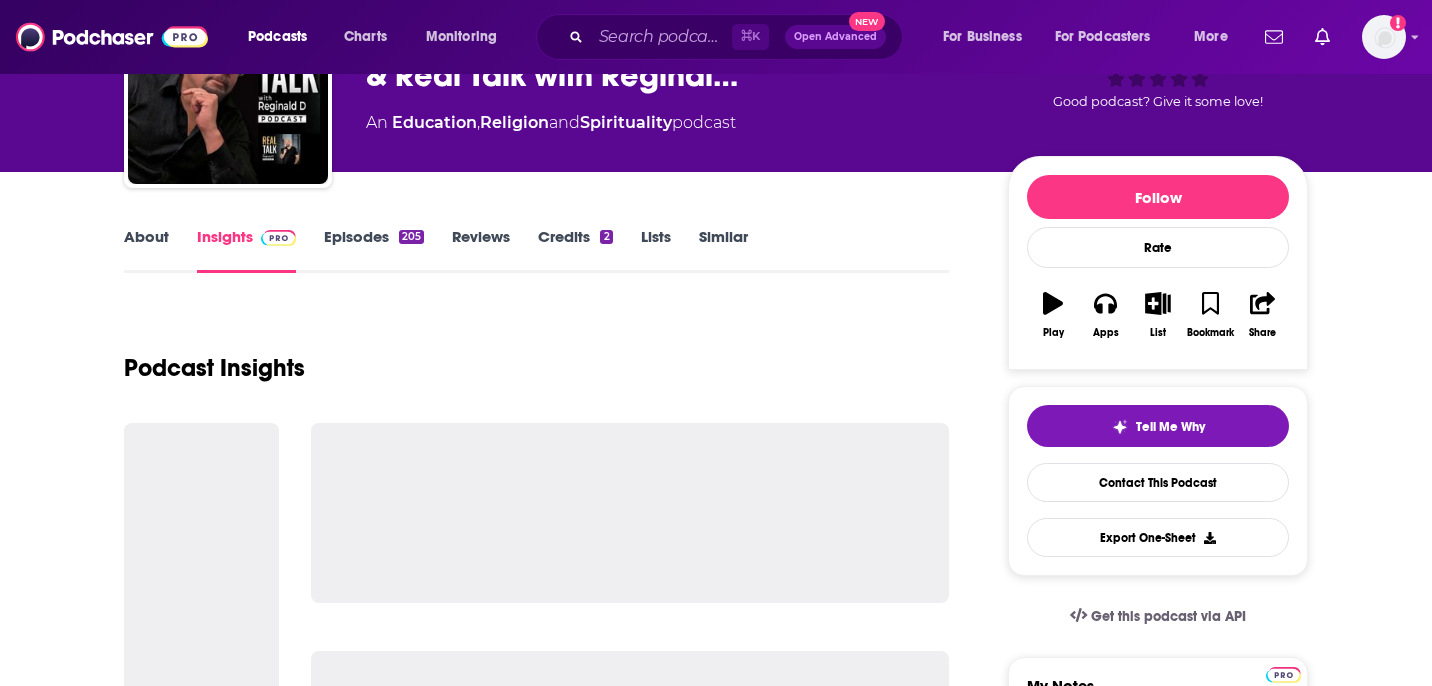 scroll, scrollTop: 156, scrollLeft: 0, axis: vertical 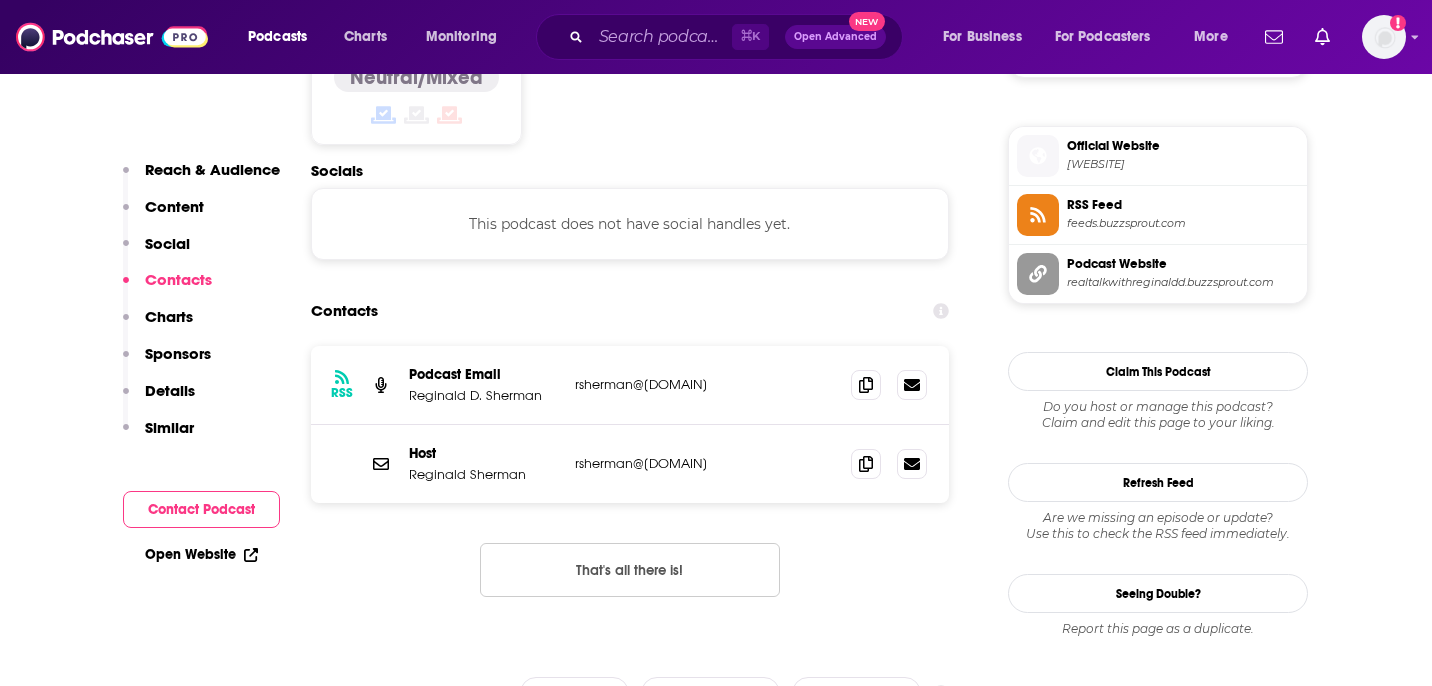 click on "[WEBSITE]" at bounding box center (1183, 164) 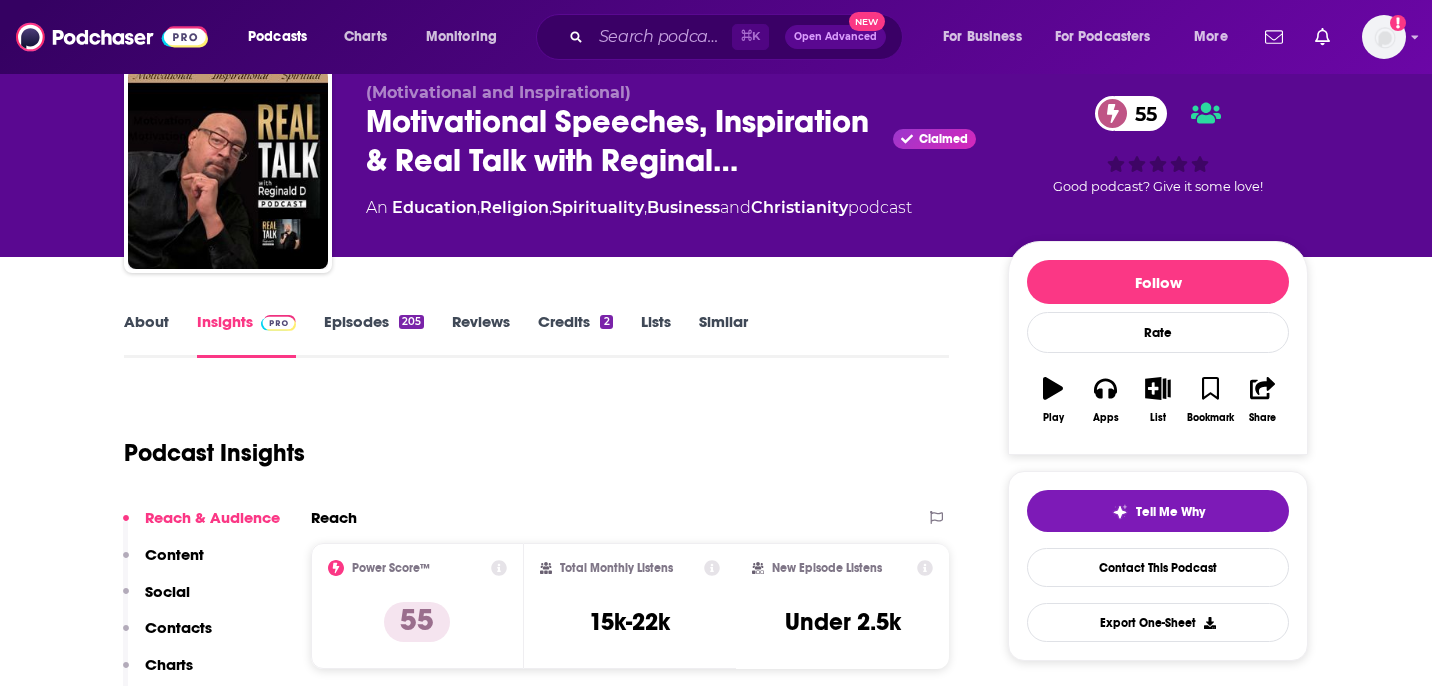 scroll, scrollTop: 11, scrollLeft: 0, axis: vertical 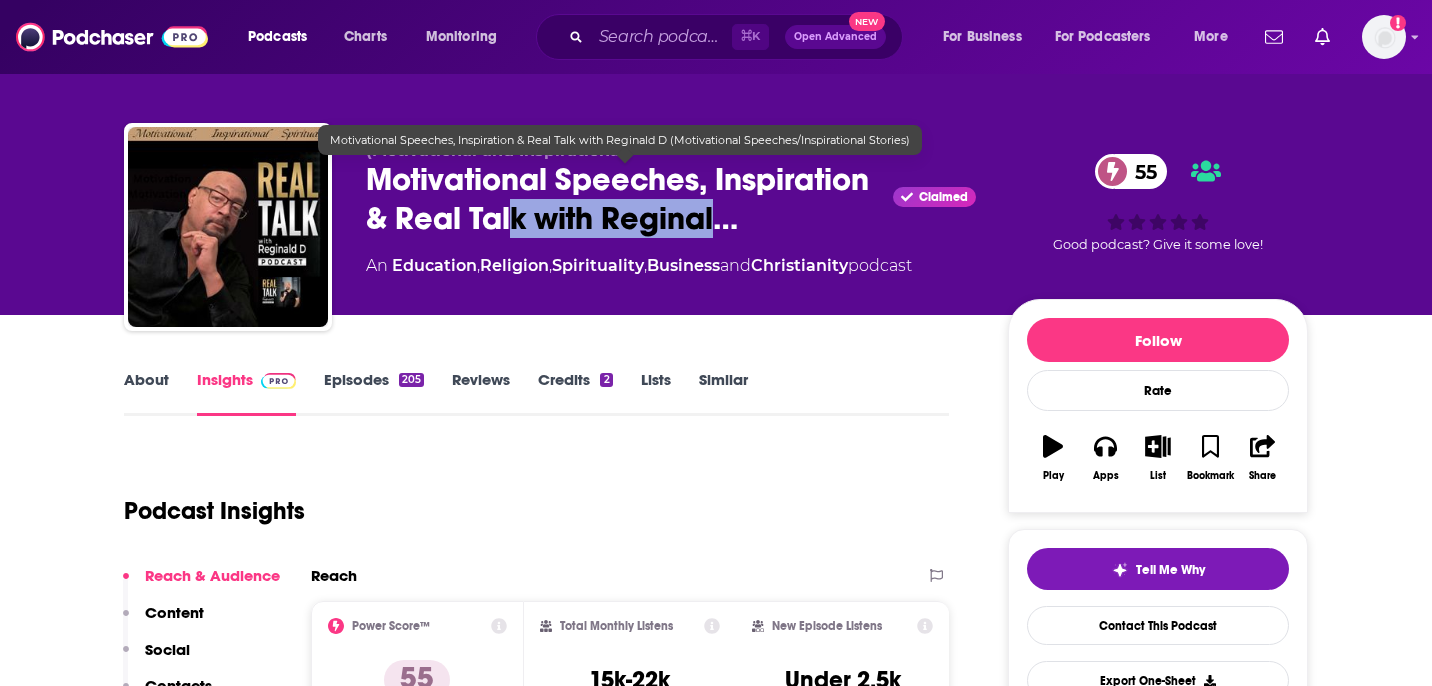 drag, startPoint x: 716, startPoint y: 230, endPoint x: 508, endPoint y: 227, distance: 208.02164 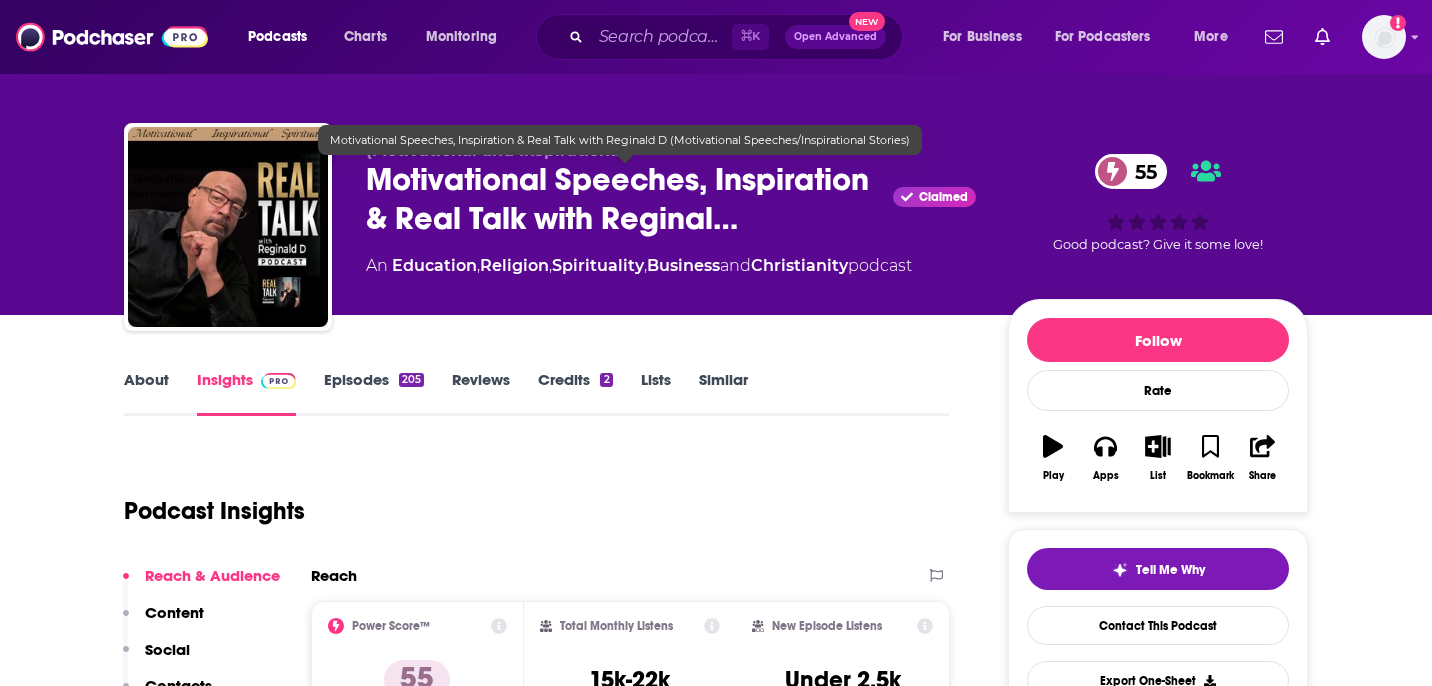 click on "Motivational Speeches, Inspiration & Real Talk with Reginal…" at bounding box center (625, 199) 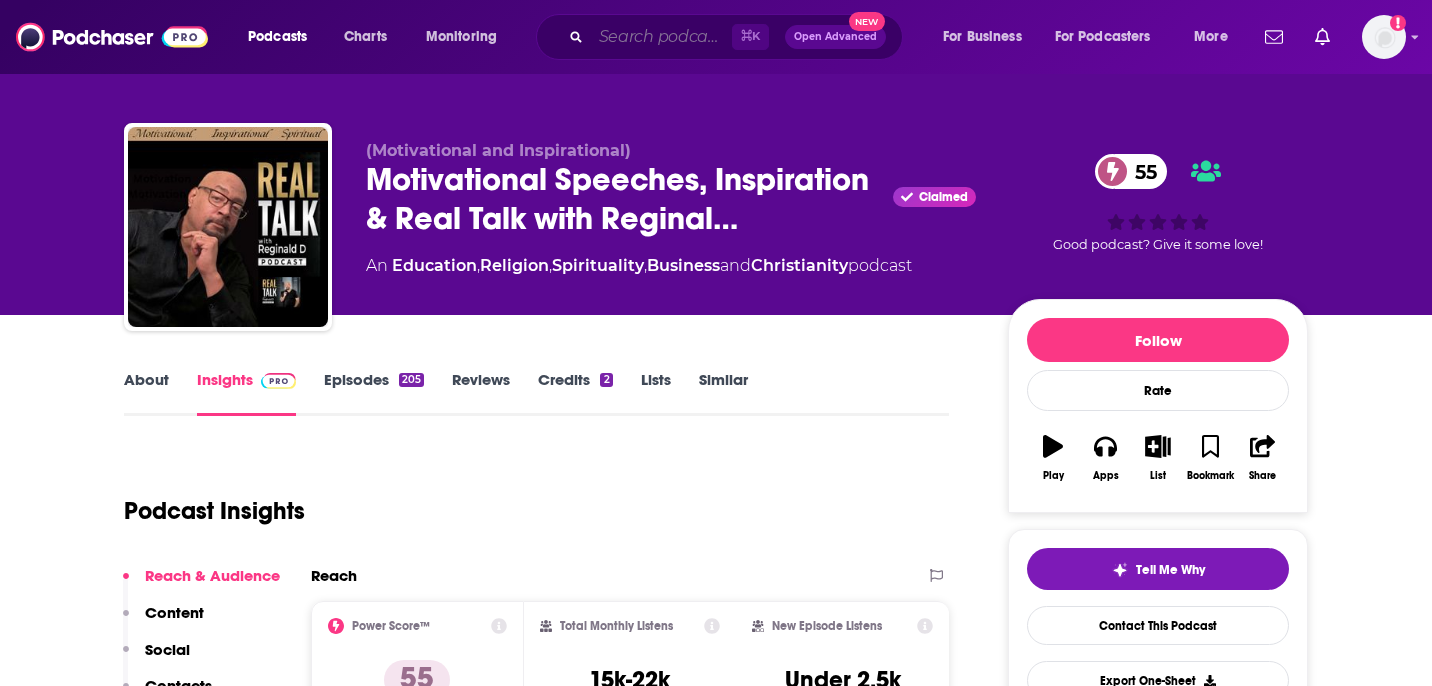 click at bounding box center [661, 37] 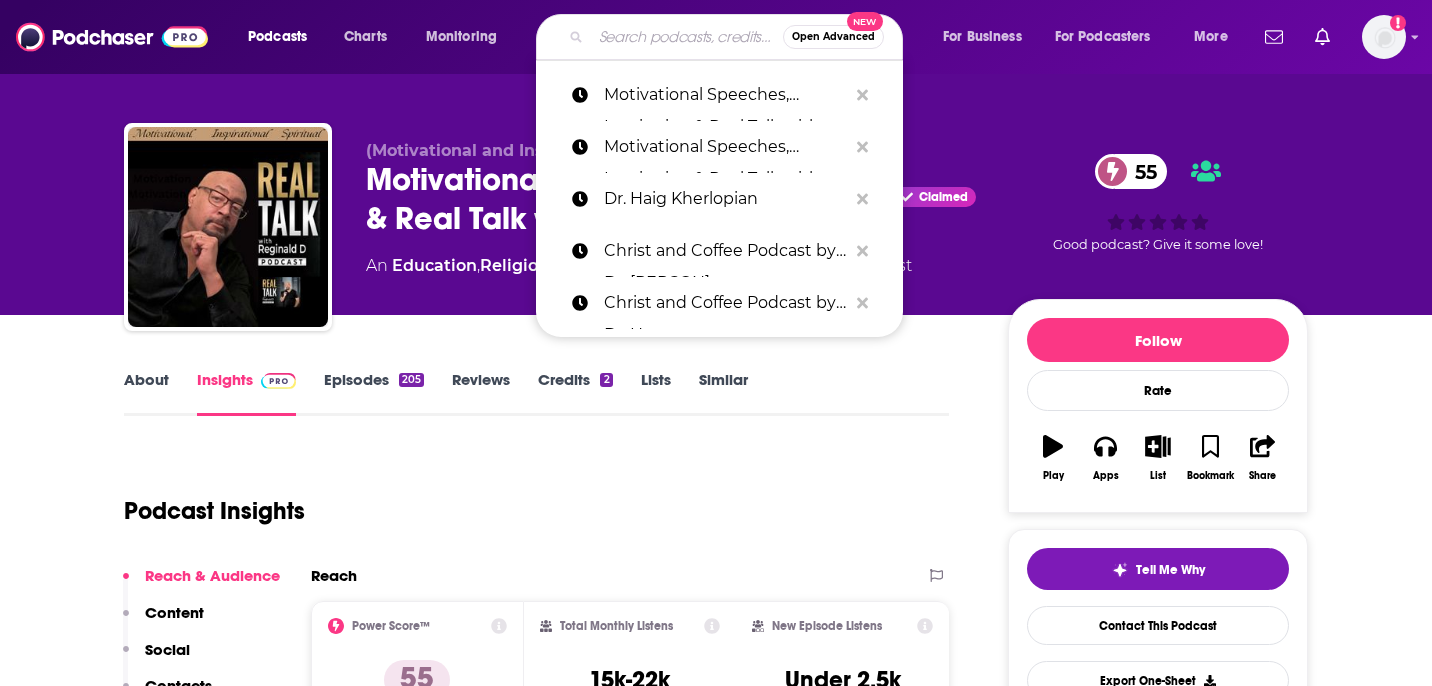 paste on "Becoming Bridge Builders" 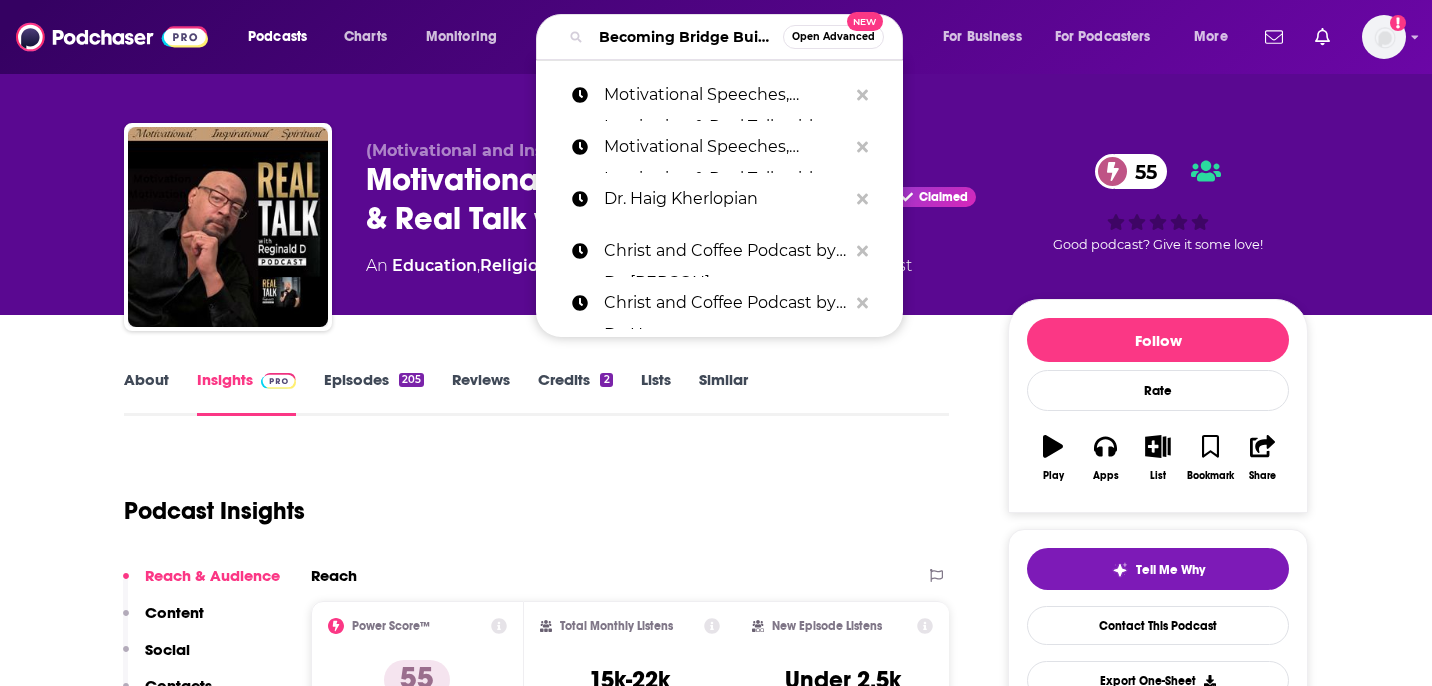 scroll, scrollTop: 0, scrollLeft: 59, axis: horizontal 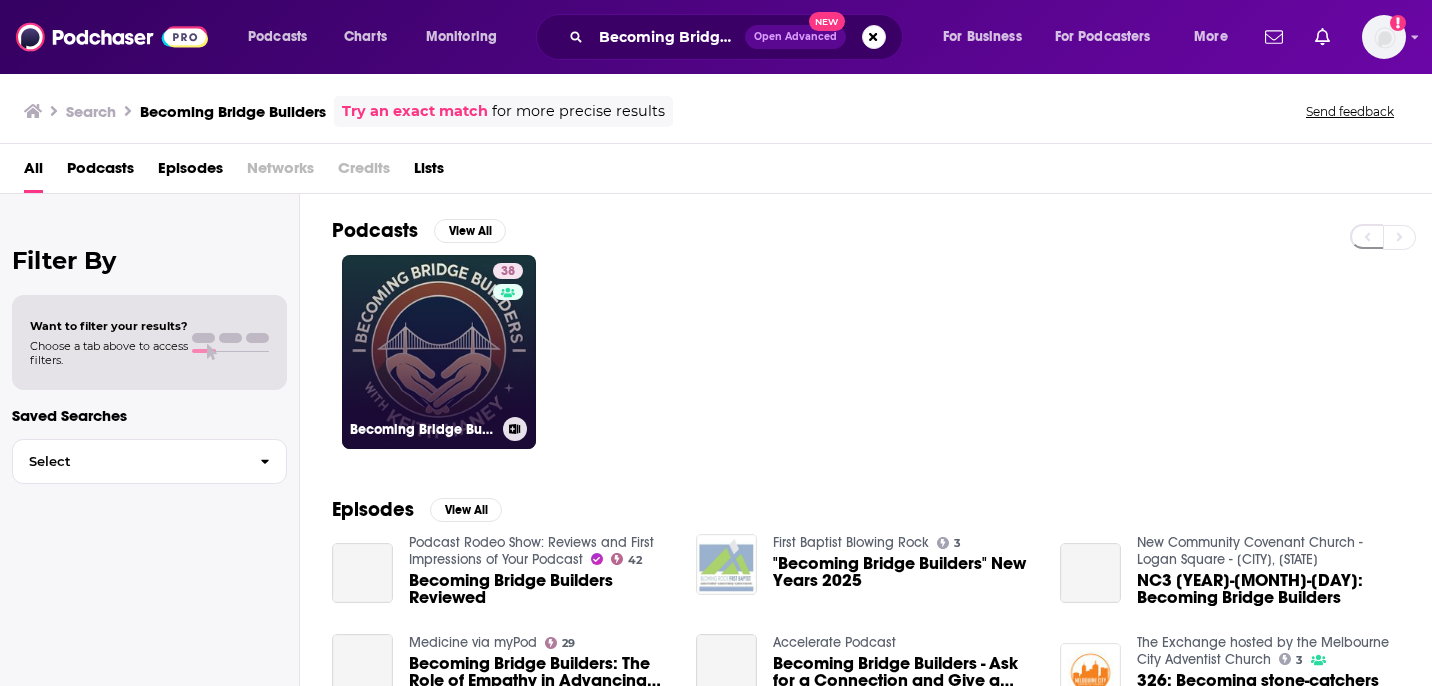 click on "[NUMBER] Becoming Bridge Builders" at bounding box center [439, 352] 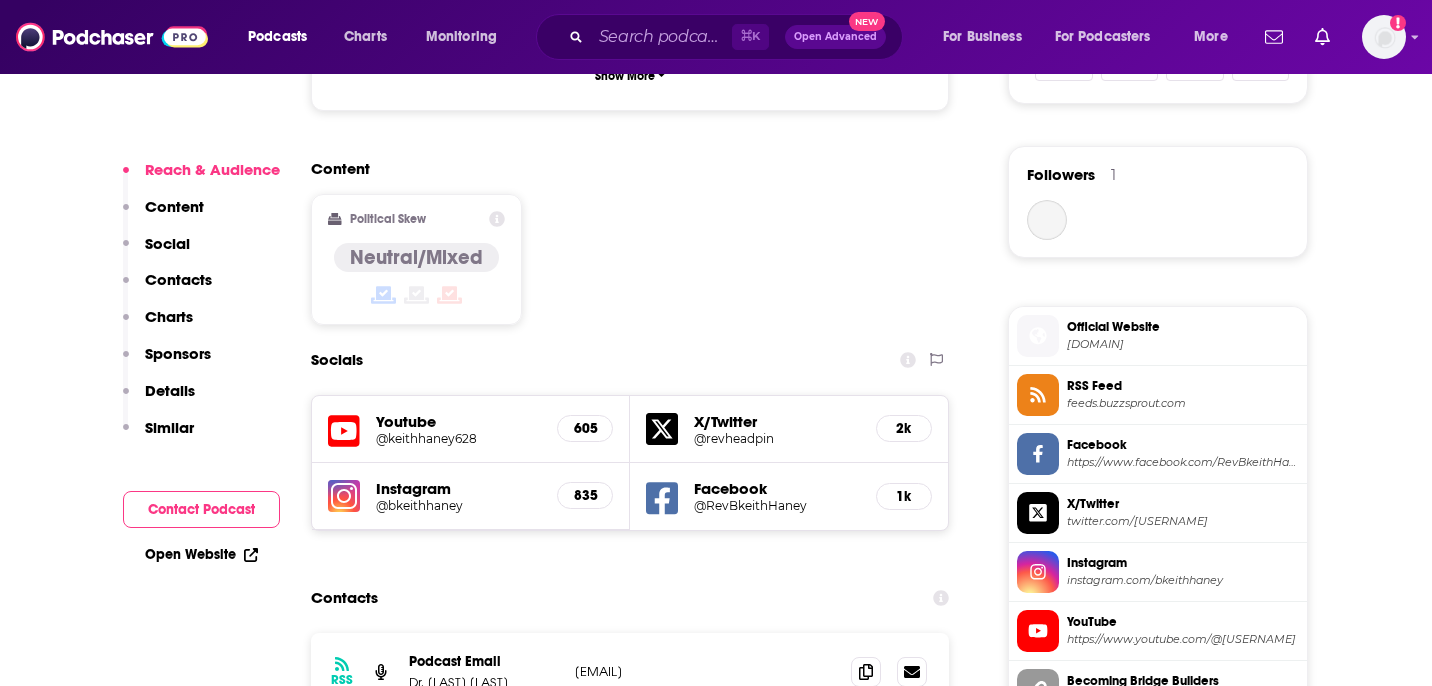 scroll, scrollTop: 1420, scrollLeft: 0, axis: vertical 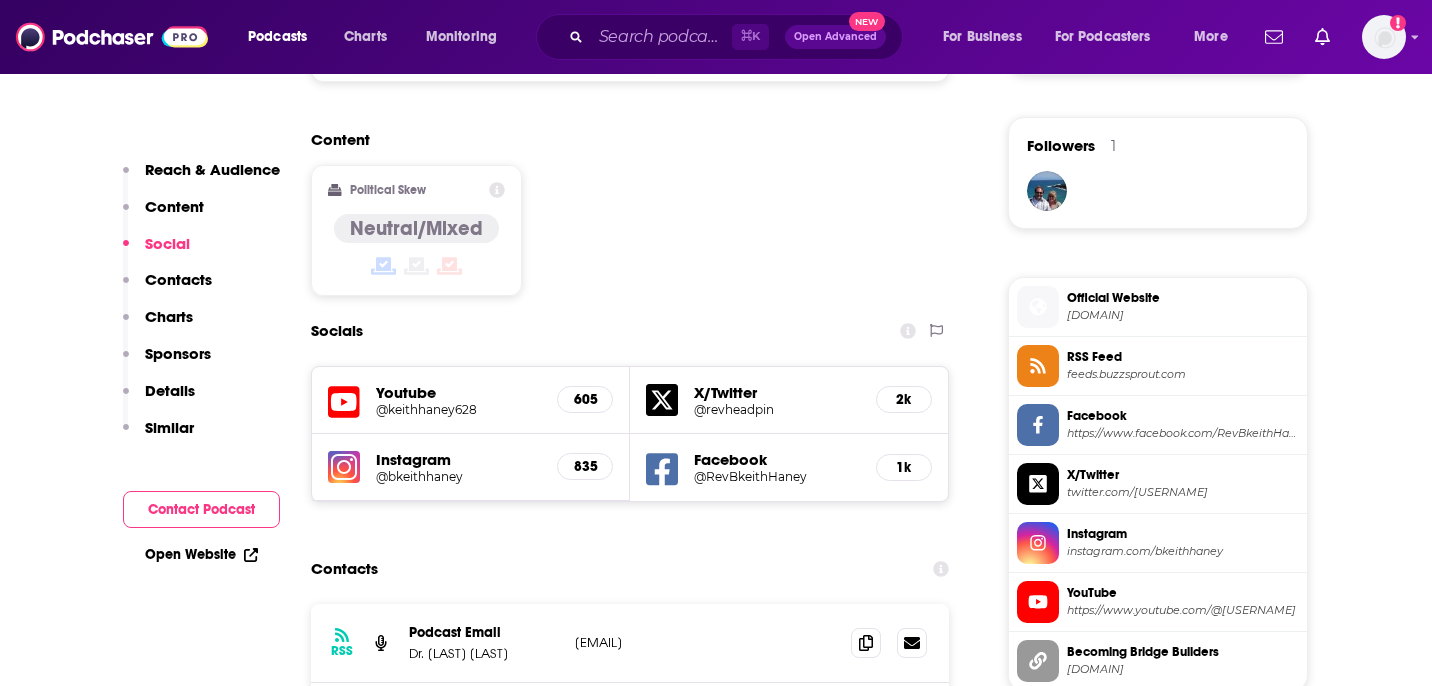 click on "@keithhaney628" at bounding box center [458, 409] 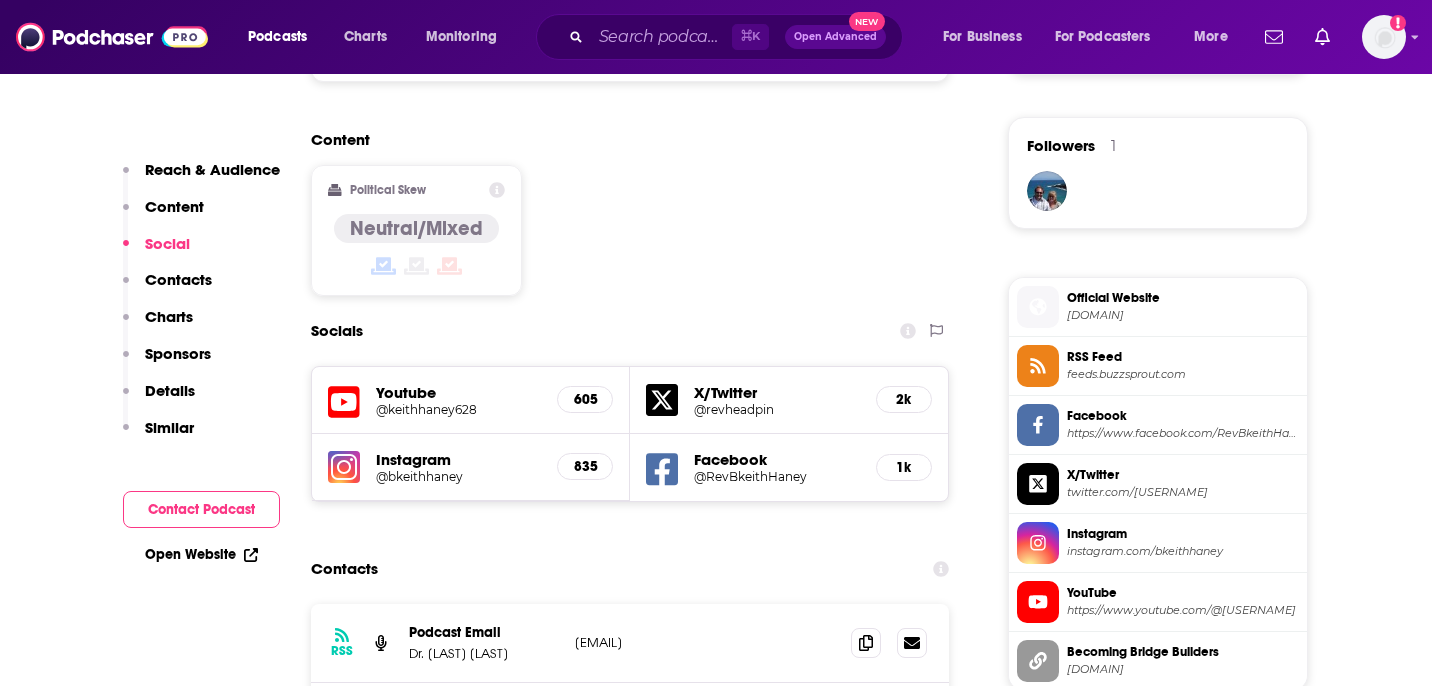 click on "@revheadpin" at bounding box center (777, 409) 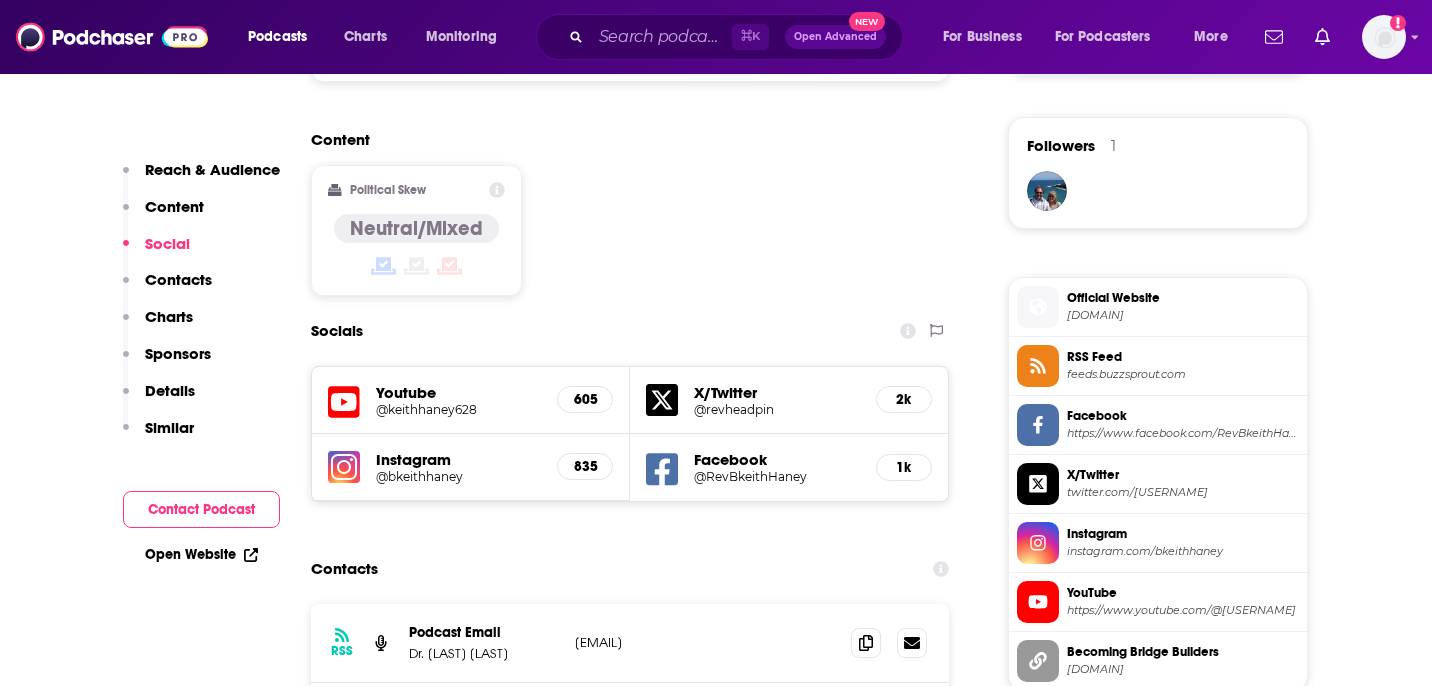 click on "Instagram @[USERNAME] [NUMBER]" at bounding box center [471, 467] 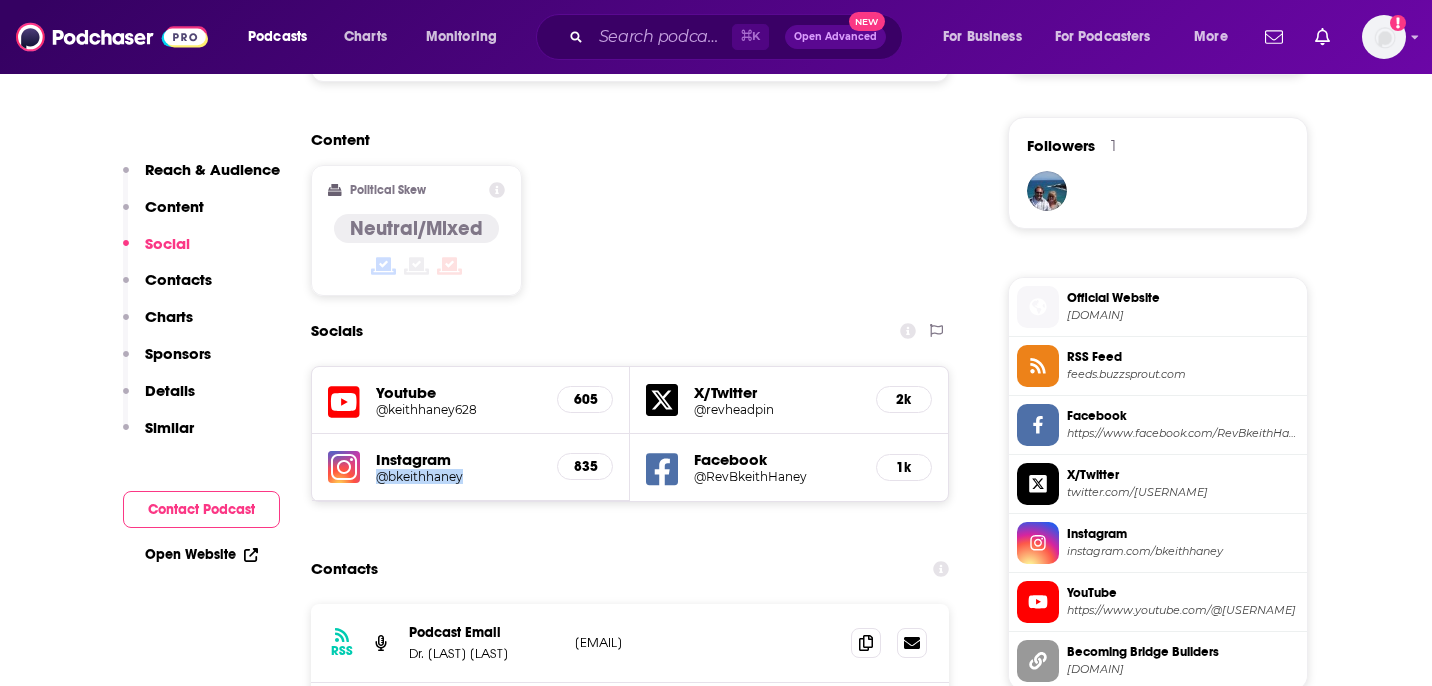 click on "@bkeithhaney" at bounding box center [458, 476] 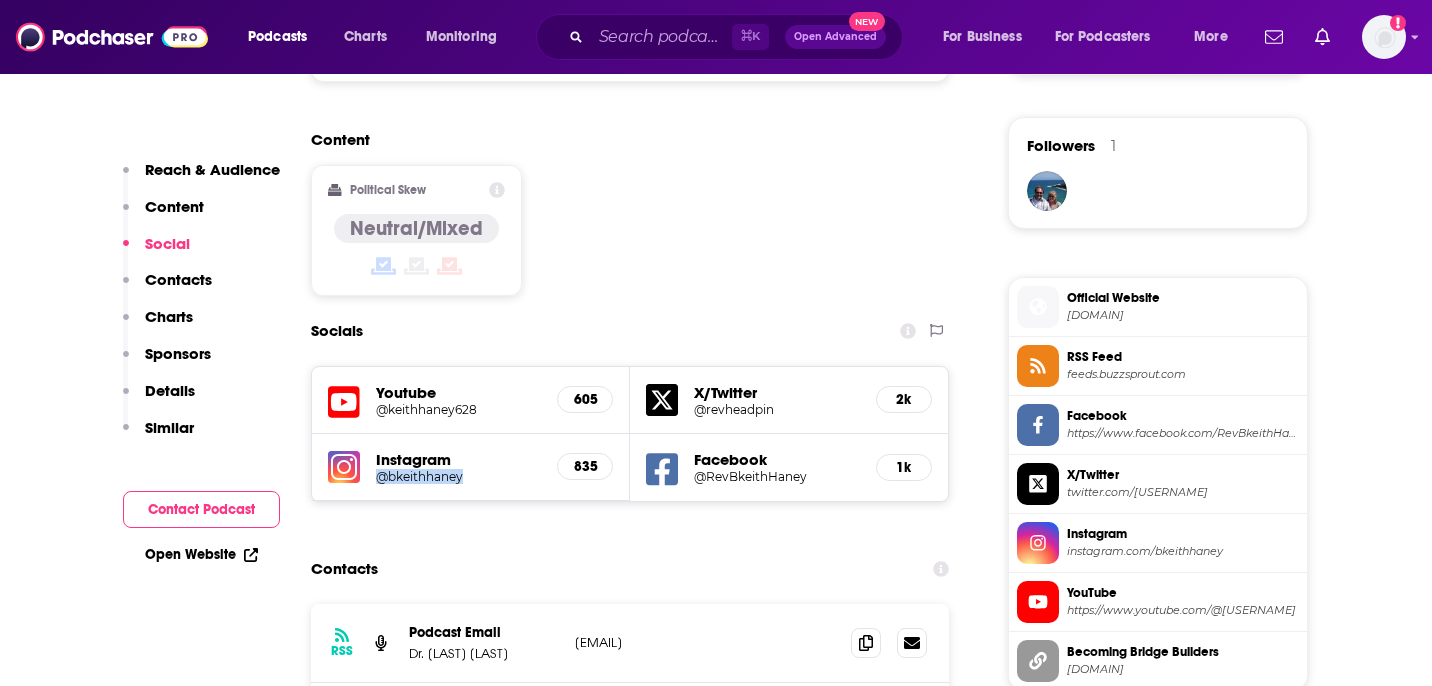 click on "@RevBkeithHaney" at bounding box center [777, 476] 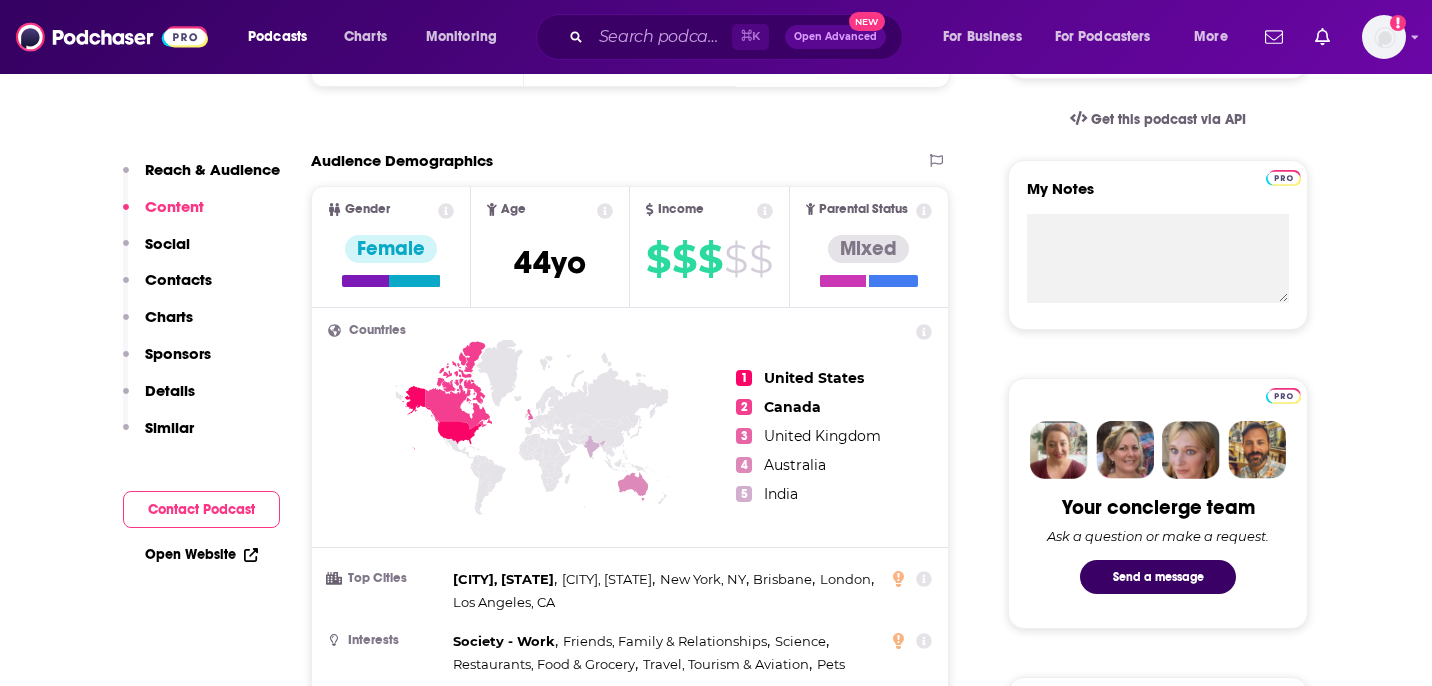 scroll, scrollTop: 542, scrollLeft: 0, axis: vertical 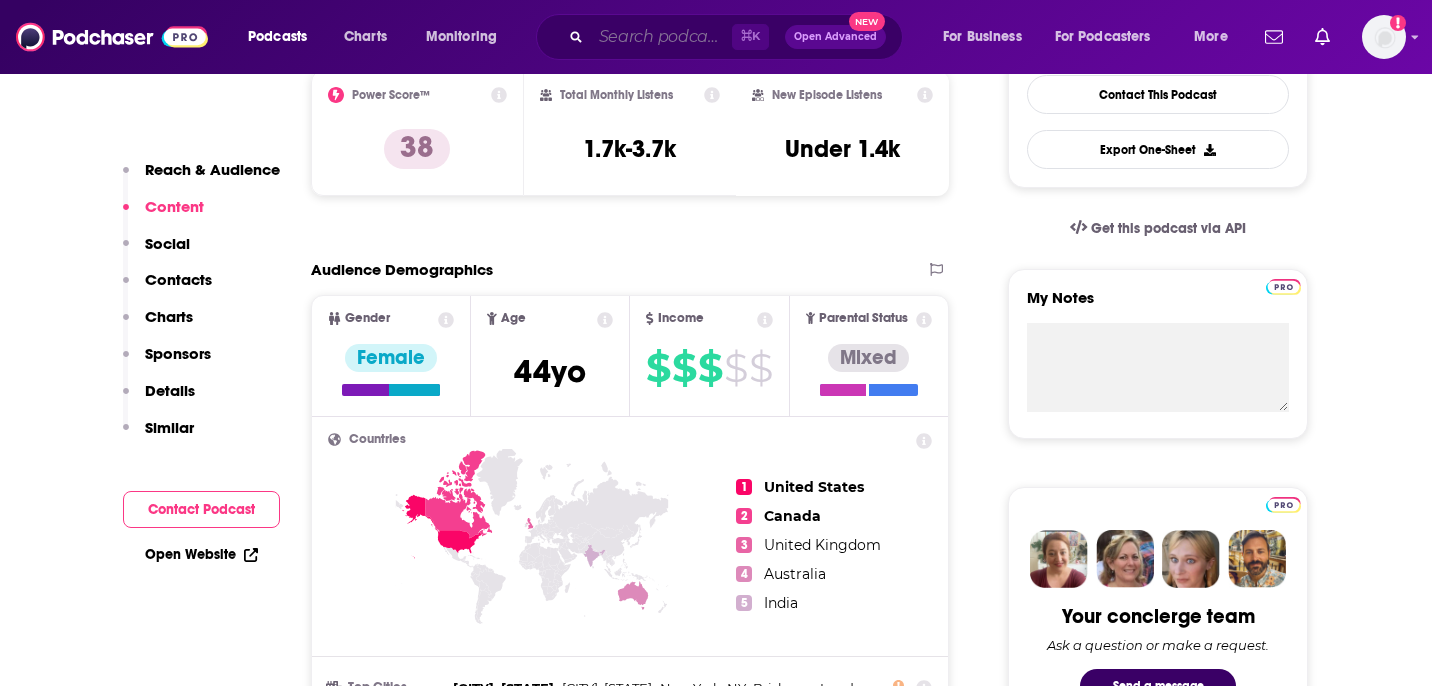 click at bounding box center [661, 37] 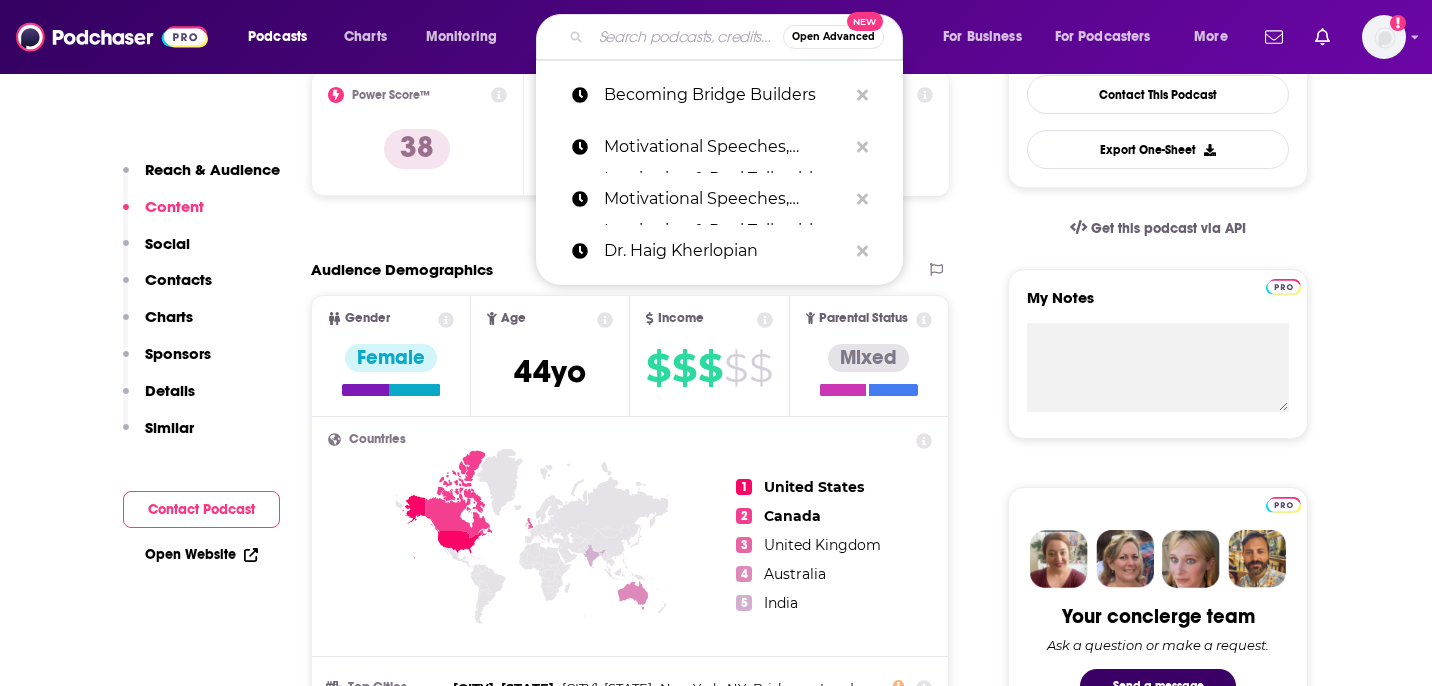 paste on "Confidence and Coffee" 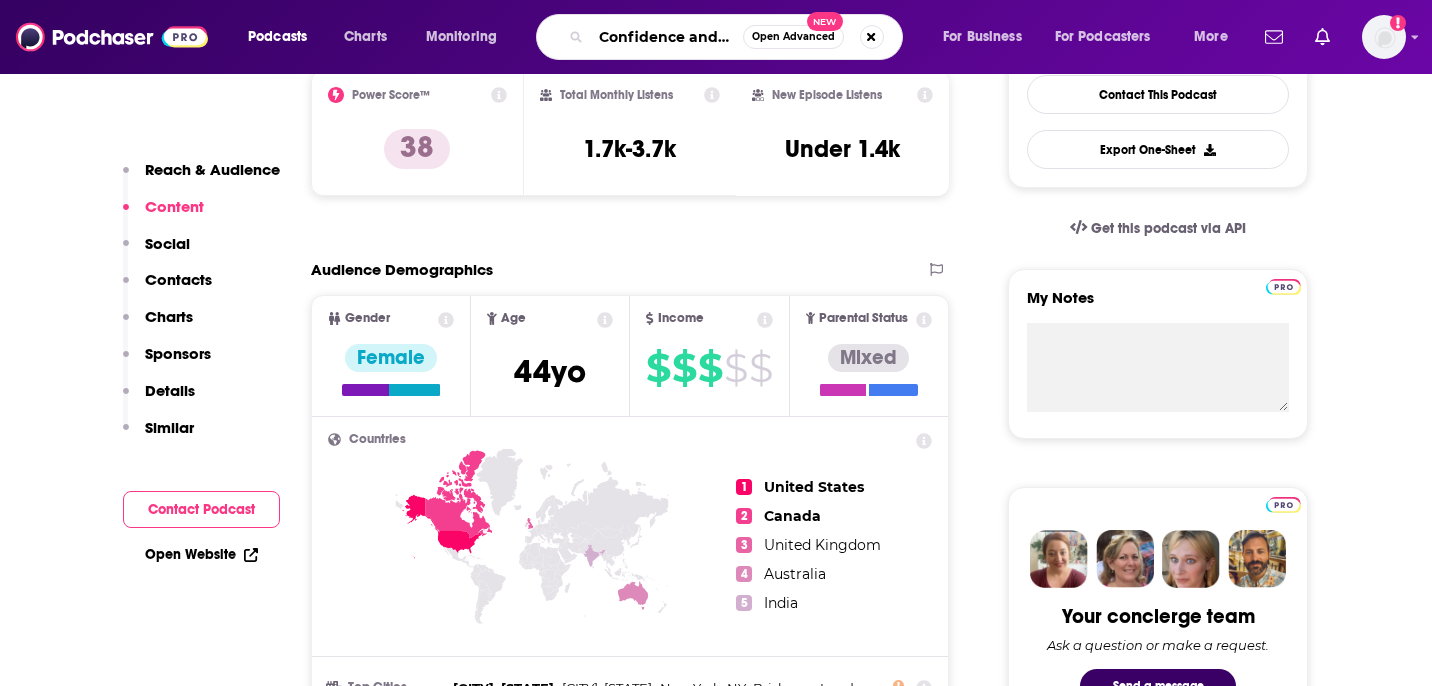scroll, scrollTop: 0, scrollLeft: 34, axis: horizontal 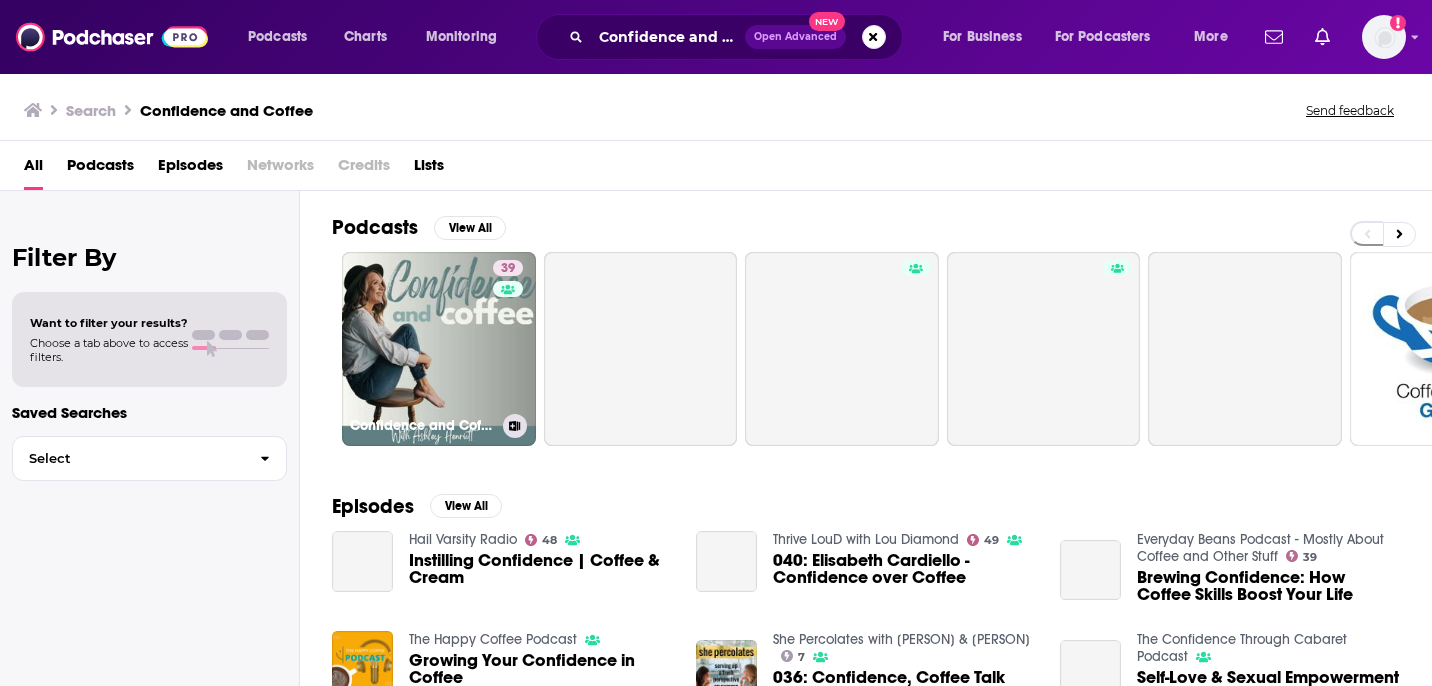 click on "[NUMBER] Confidence and Coffee" at bounding box center (439, 349) 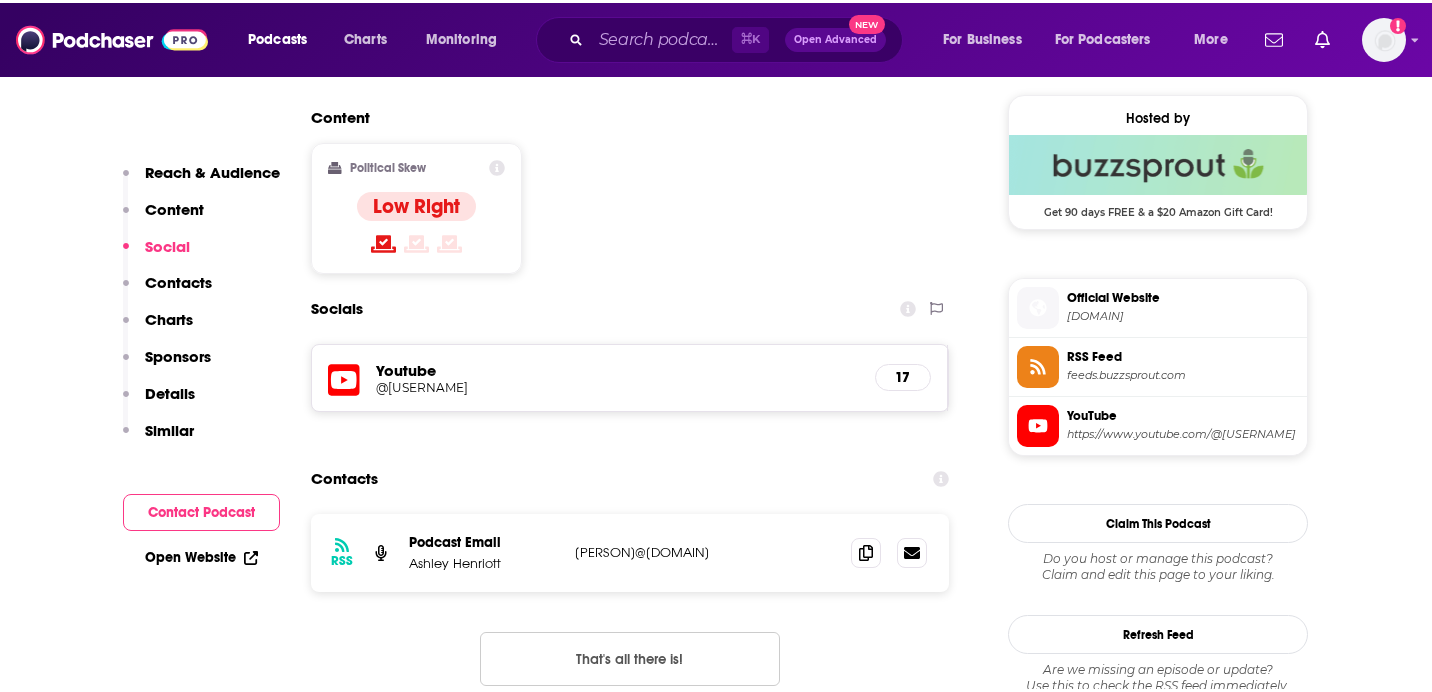 scroll, scrollTop: 1452, scrollLeft: 0, axis: vertical 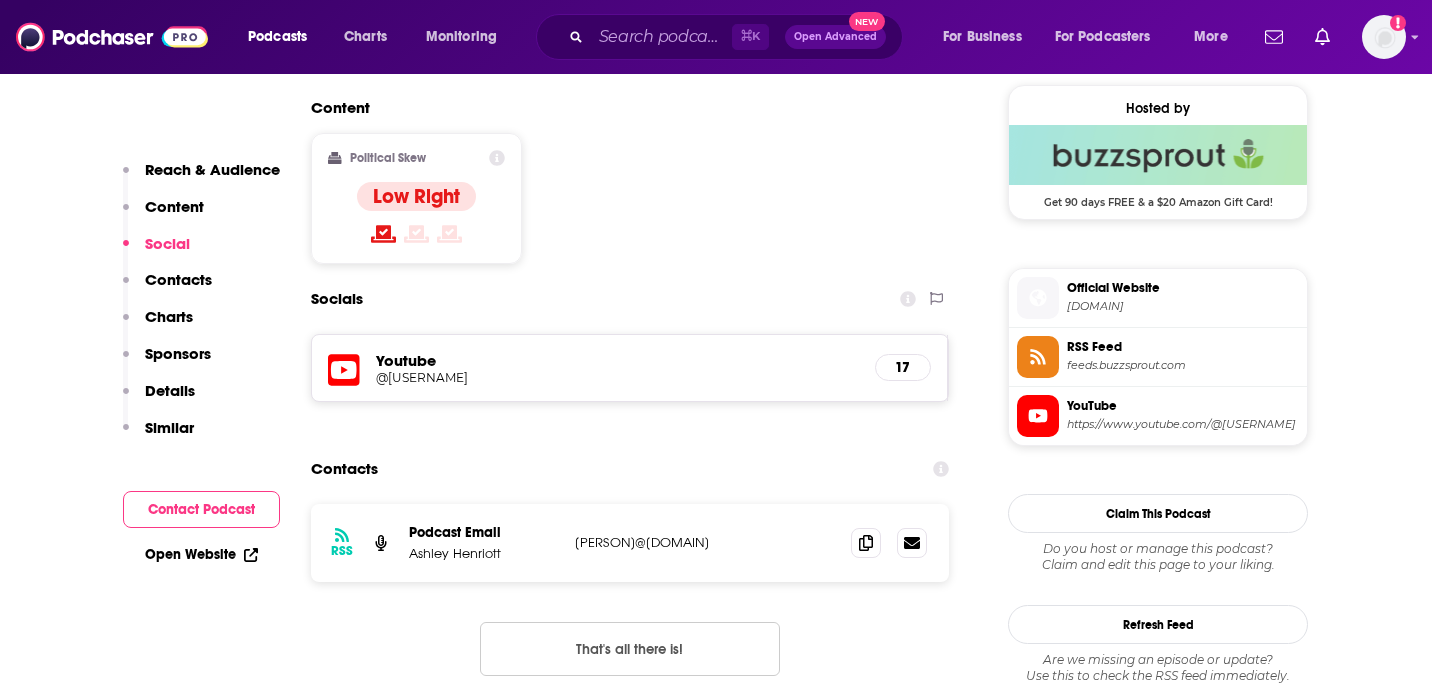 click on "[DOMAIN]" at bounding box center (1183, 306) 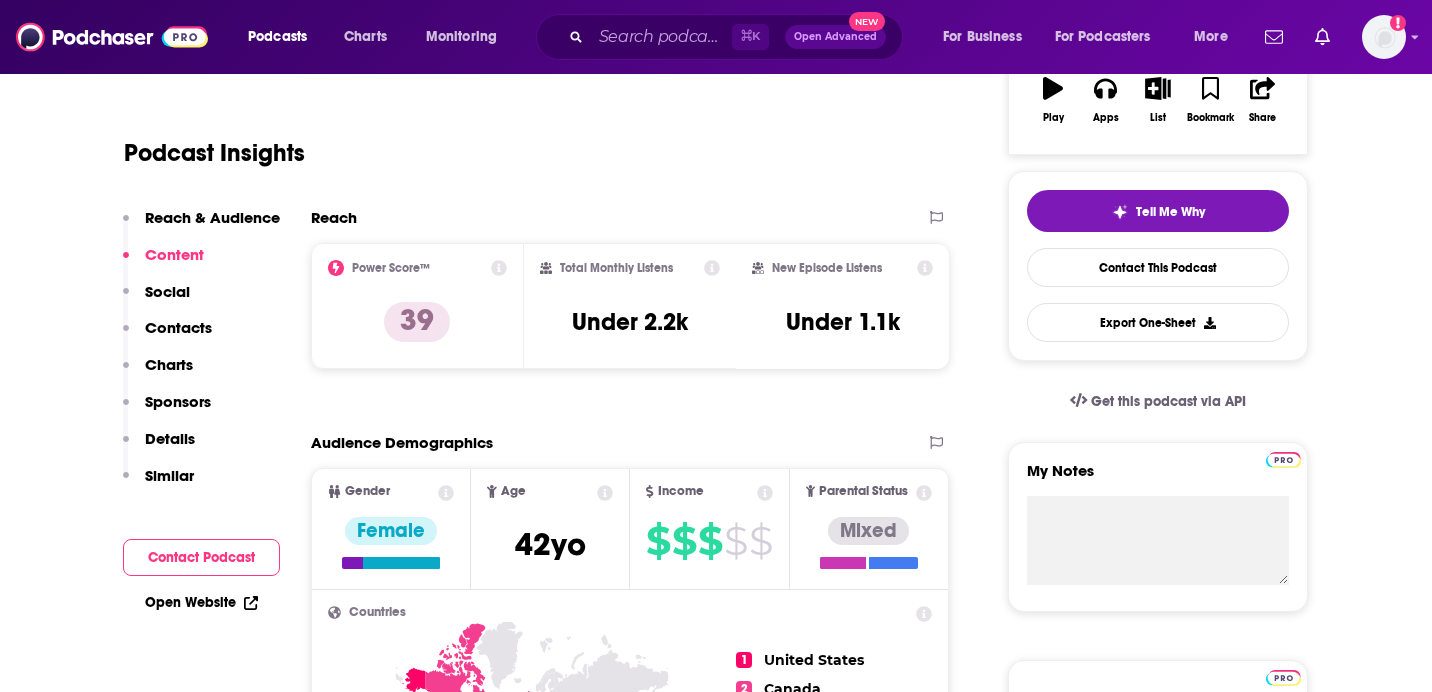 scroll, scrollTop: 298, scrollLeft: 0, axis: vertical 